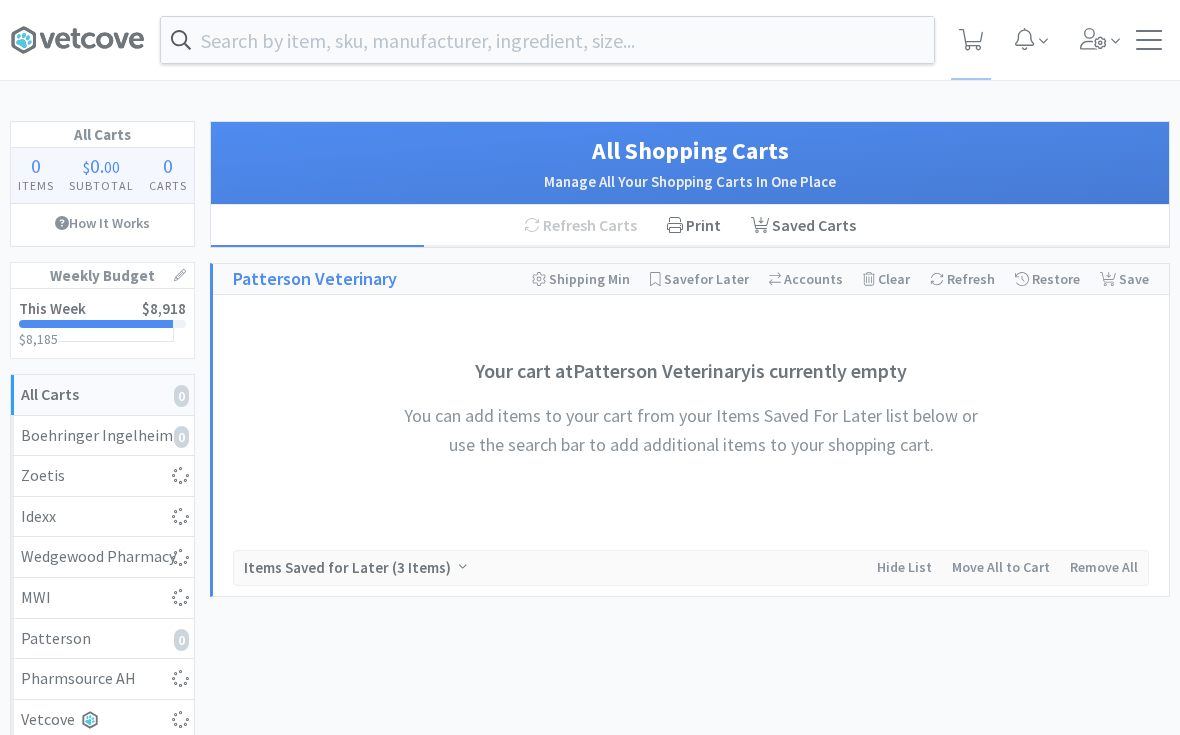 scroll, scrollTop: 0, scrollLeft: 0, axis: both 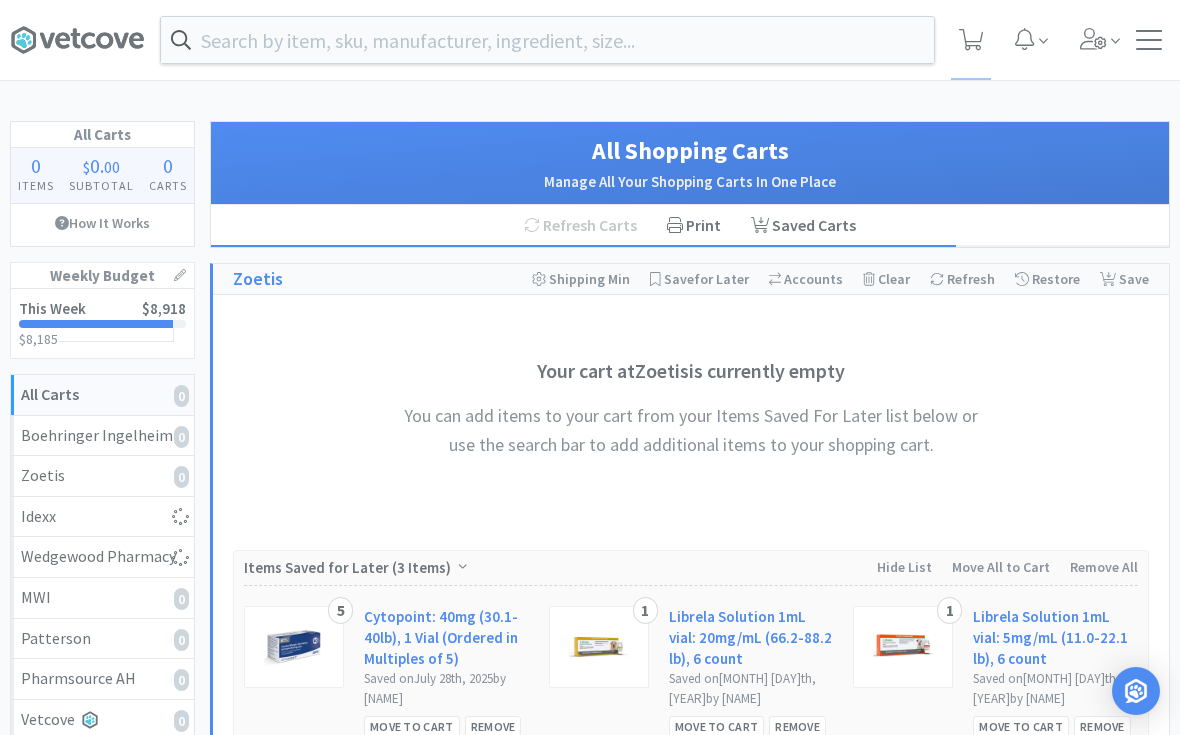 click at bounding box center (547, 40) 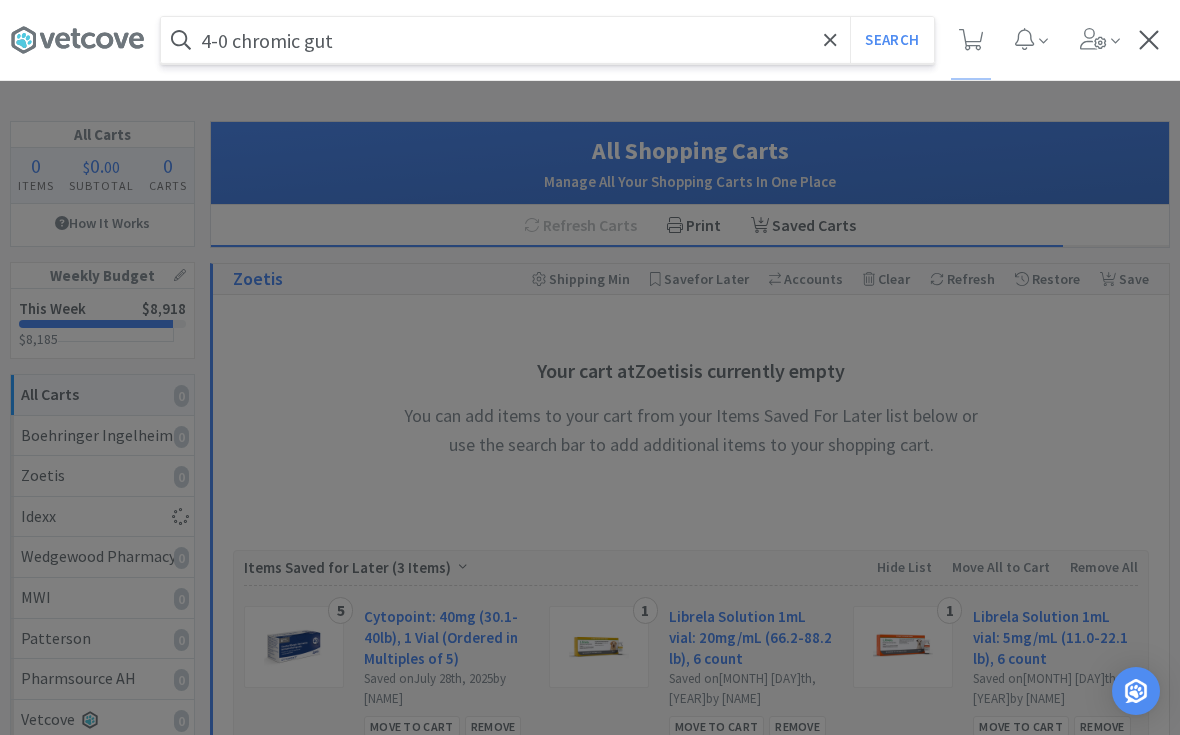 type on "4-0 chromic gut" 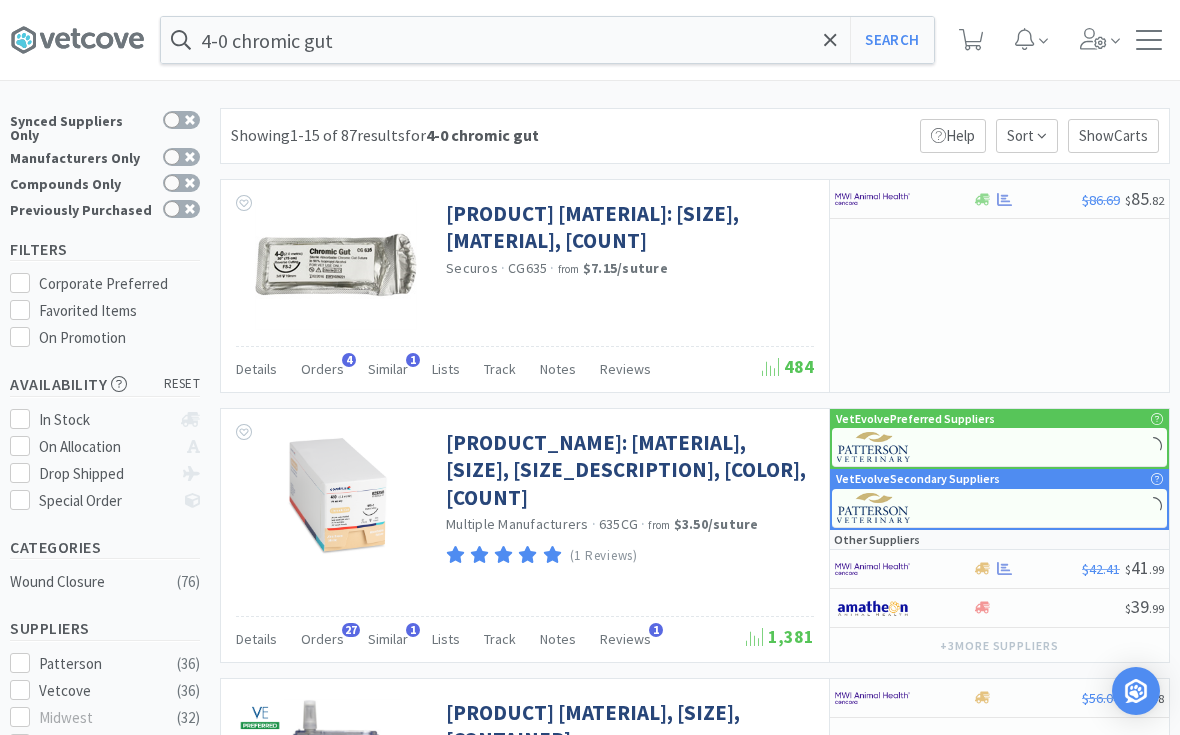 scroll, scrollTop: 12, scrollLeft: 0, axis: vertical 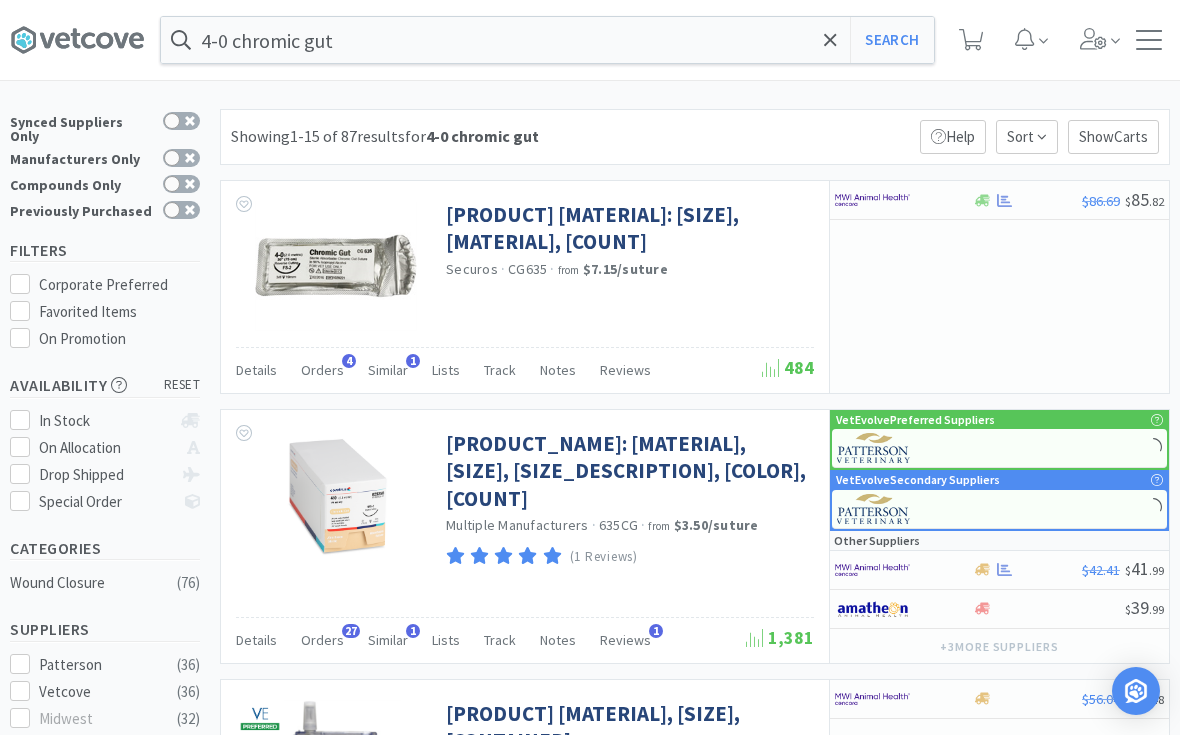 click on "[PRODUCT_NAME]: [MATERIAL], [SIZE], [SIZE_DESCRIPTION], [COLOR], [COUNT]" at bounding box center [627, 471] 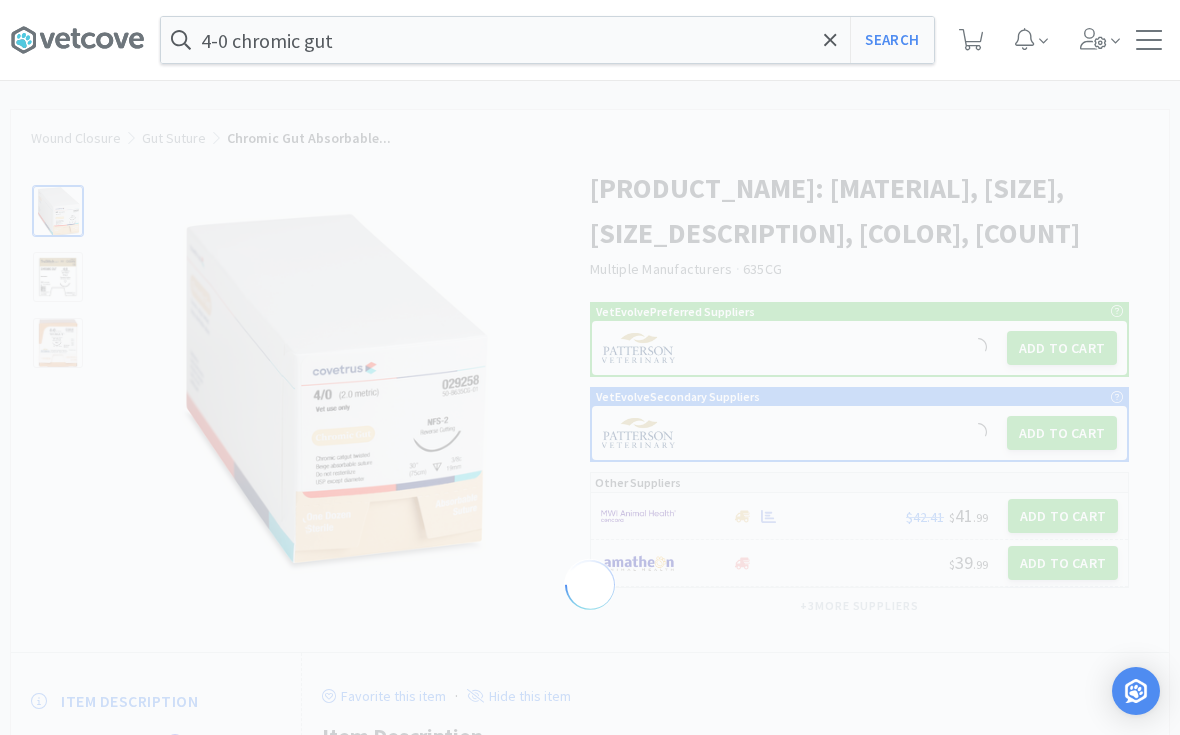 scroll, scrollTop: 0, scrollLeft: 0, axis: both 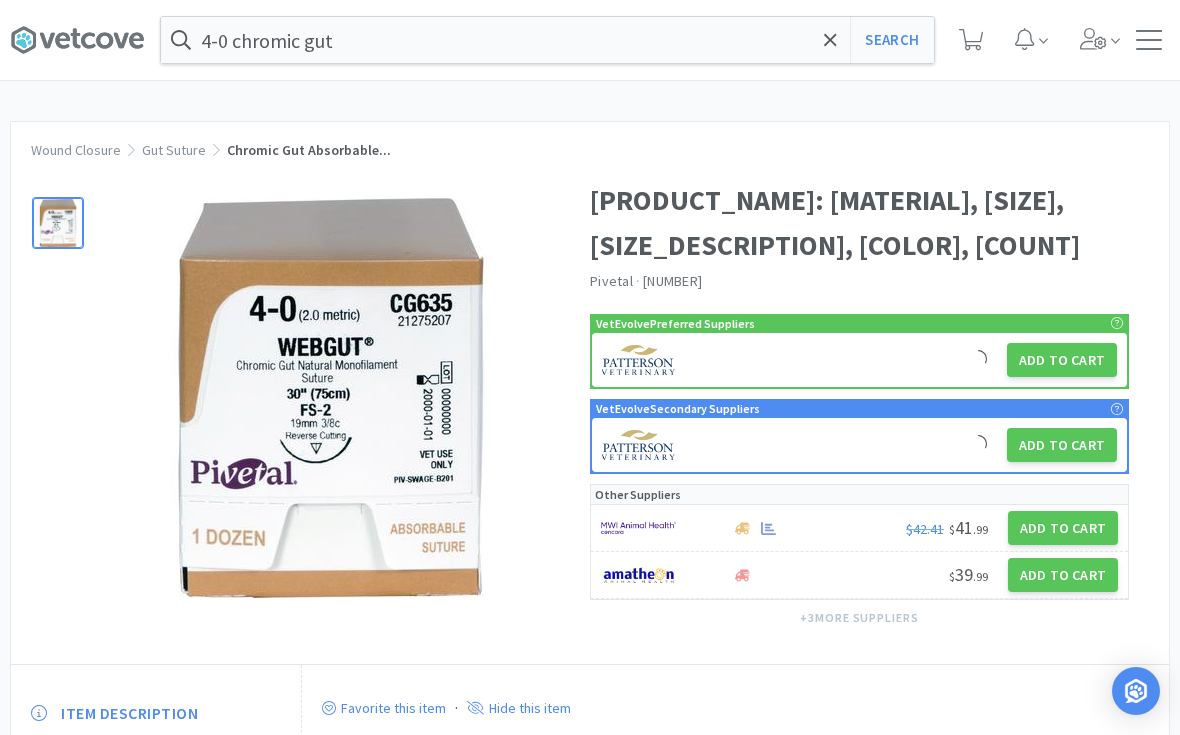 click on "Add to Cart" at bounding box center (1062, 360) 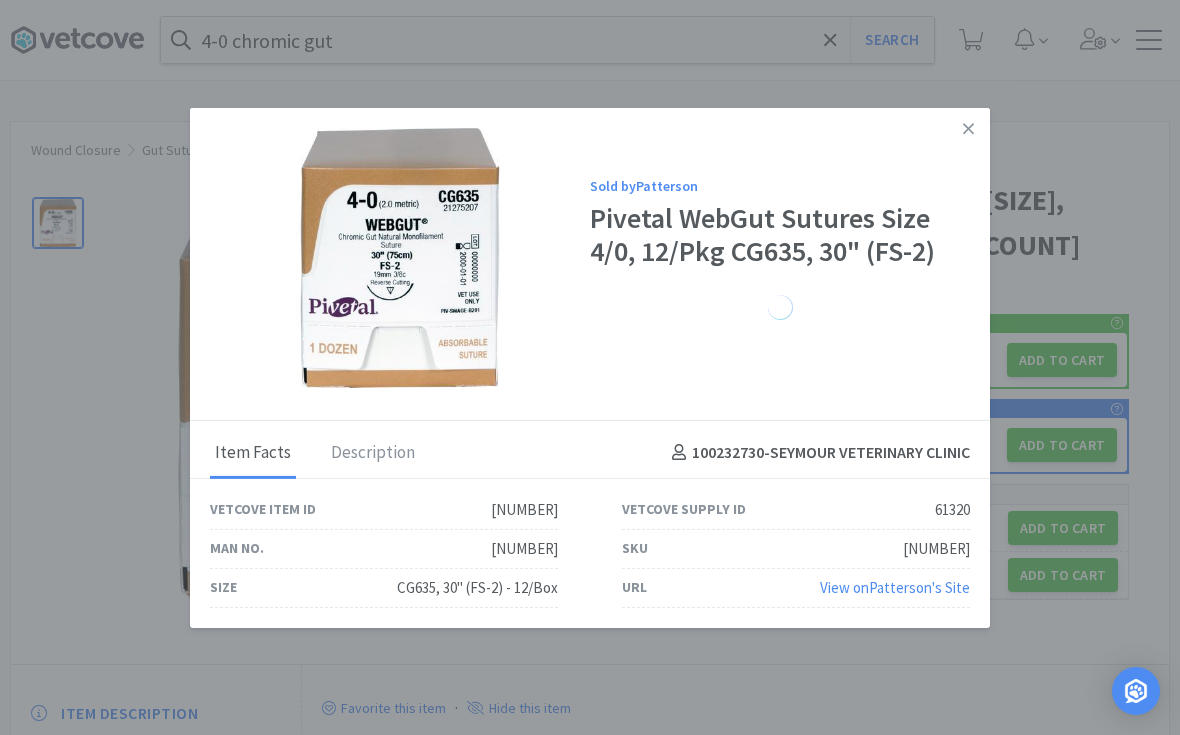 select on "1" 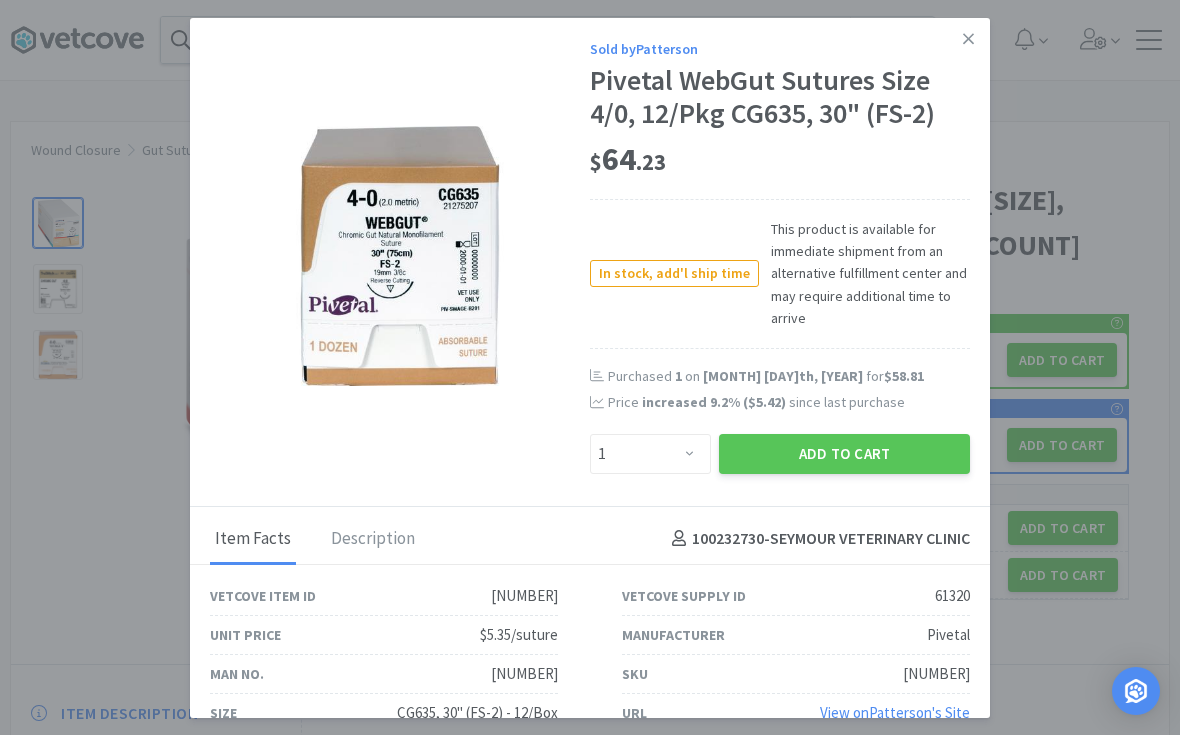 click on "Add to Cart" at bounding box center (844, 454) 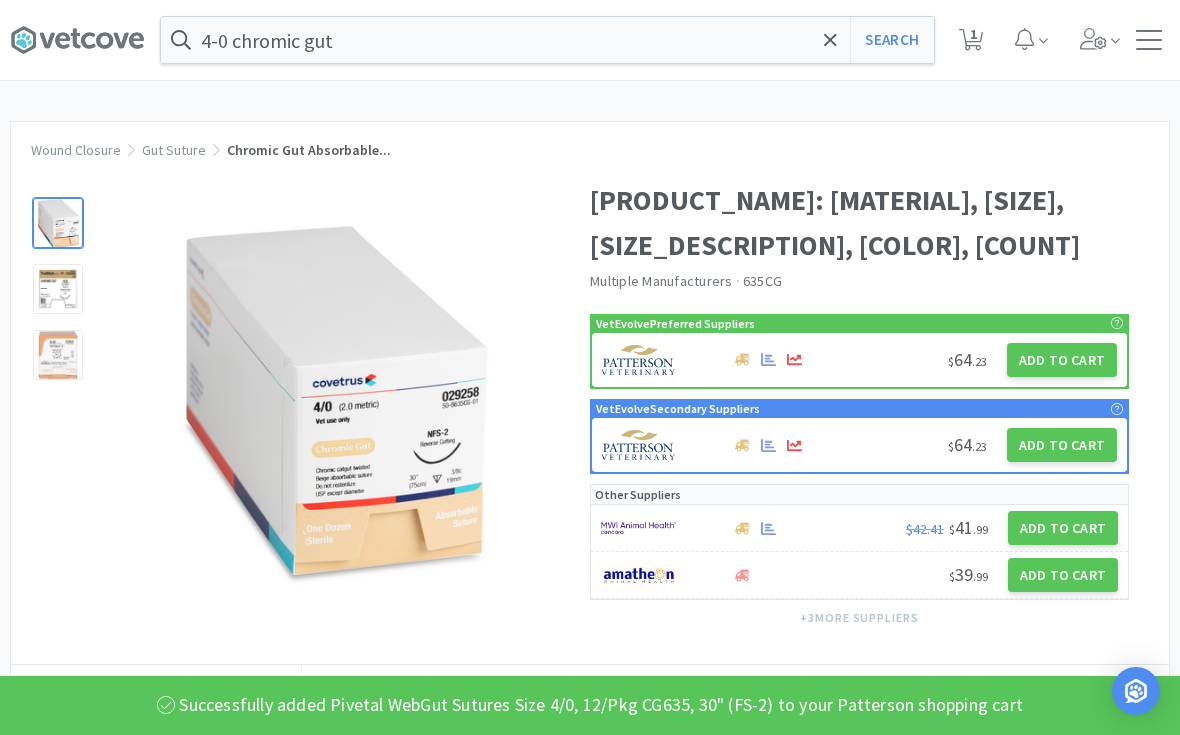click at bounding box center (830, 40) 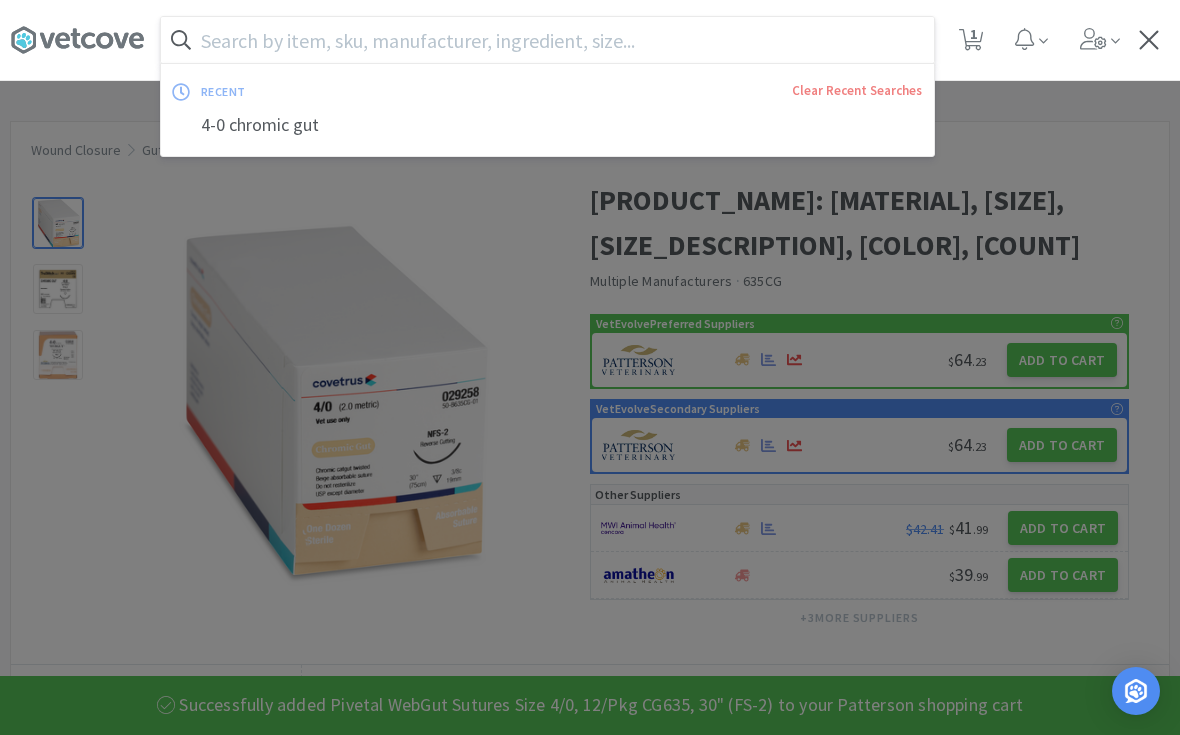 scroll, scrollTop: 11, scrollLeft: 0, axis: vertical 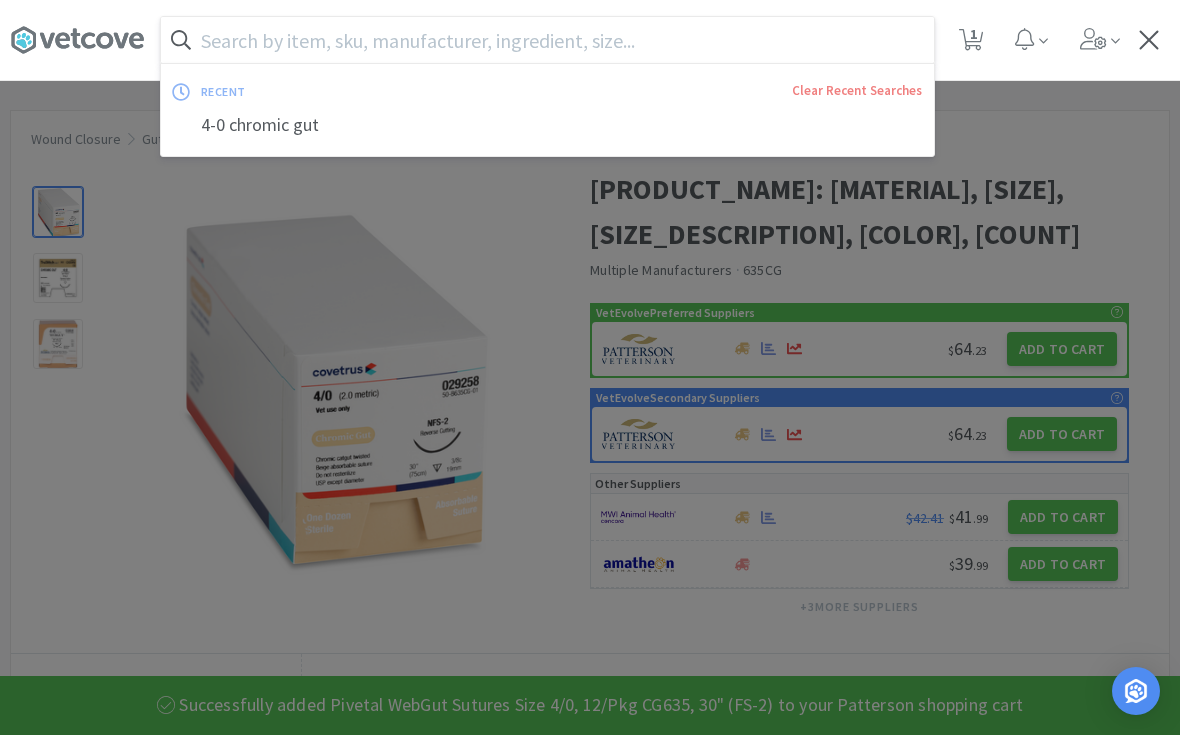 type on "Y" 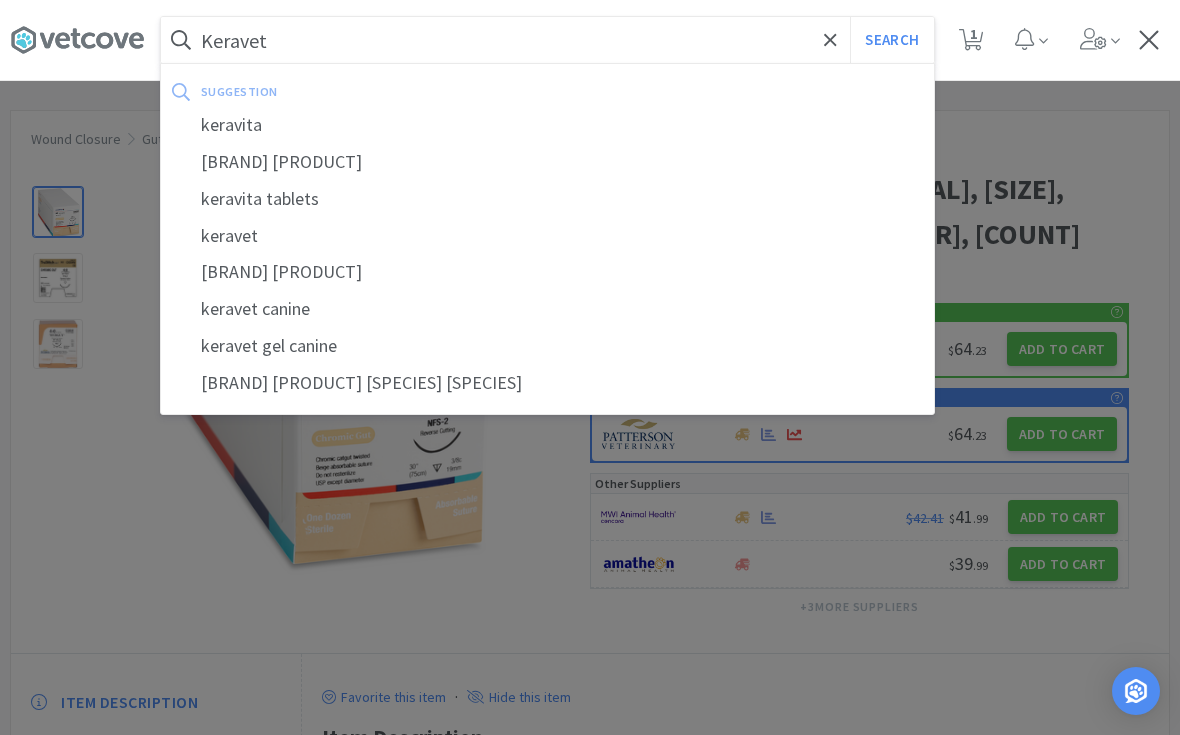 type on "Keravet" 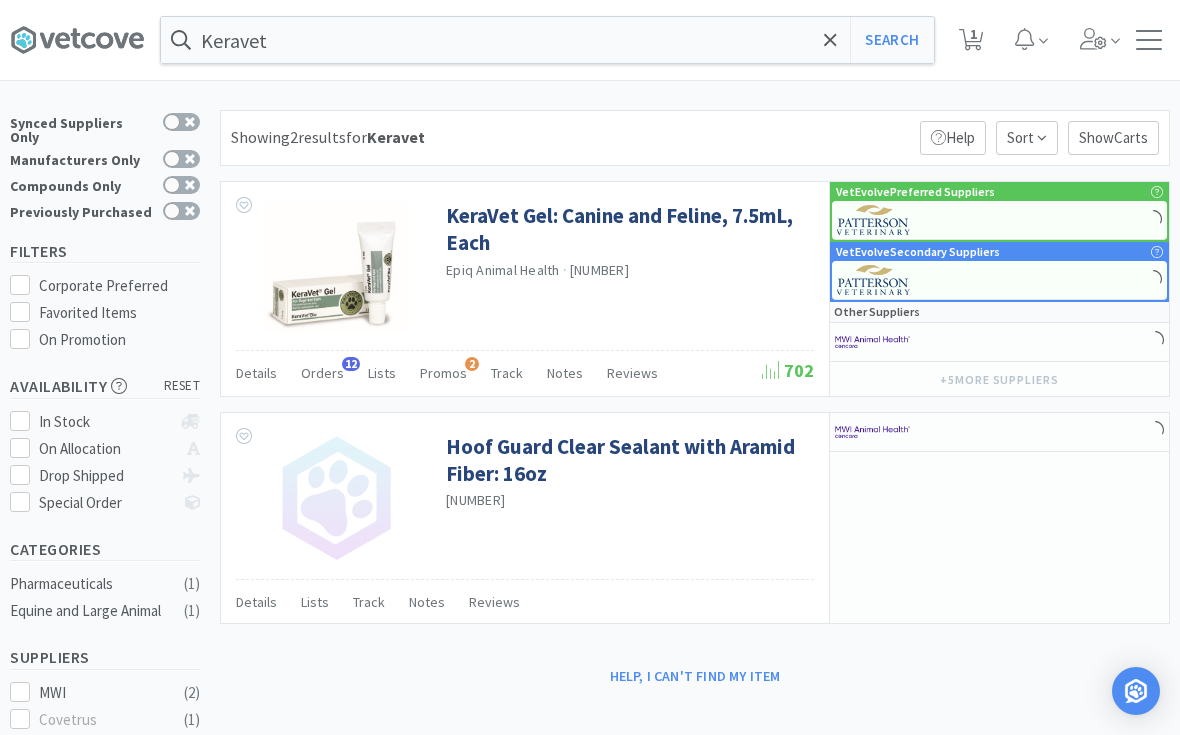 scroll, scrollTop: 12, scrollLeft: 0, axis: vertical 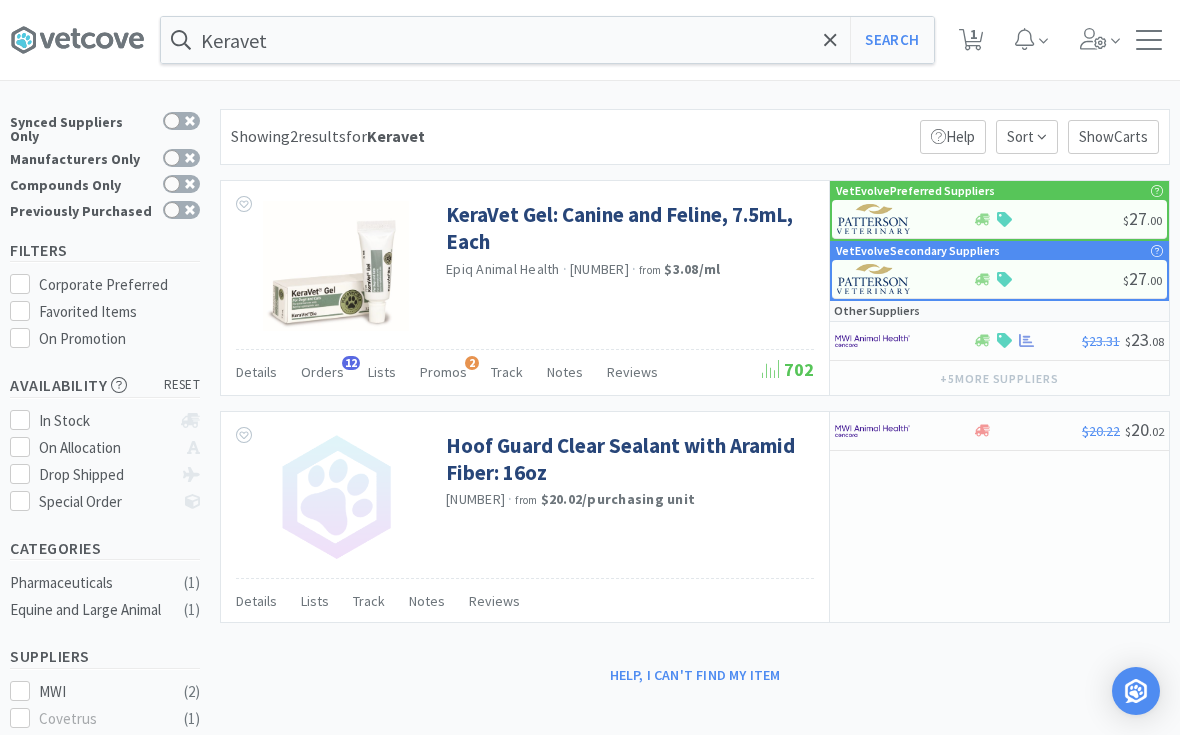 click on "KeraVet Gel: Canine and Feline, 7.5mL, Each" at bounding box center [627, 228] 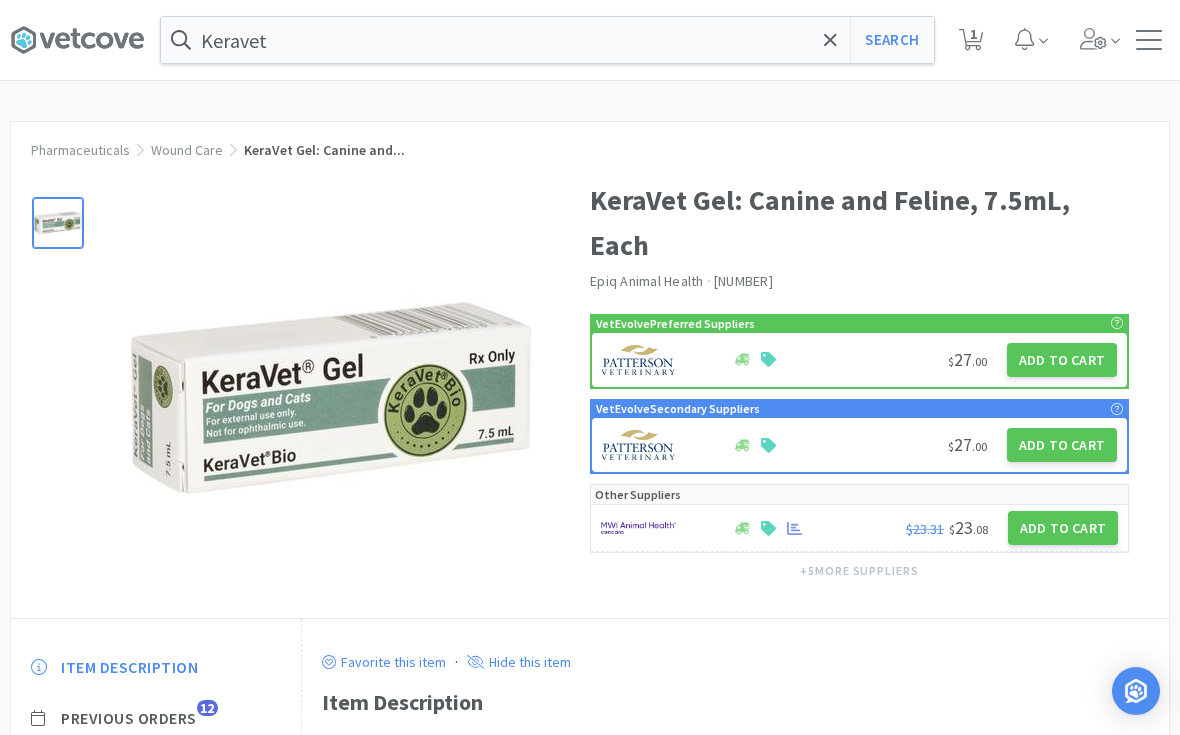 click on "Add to Cart" at bounding box center [1062, 360] 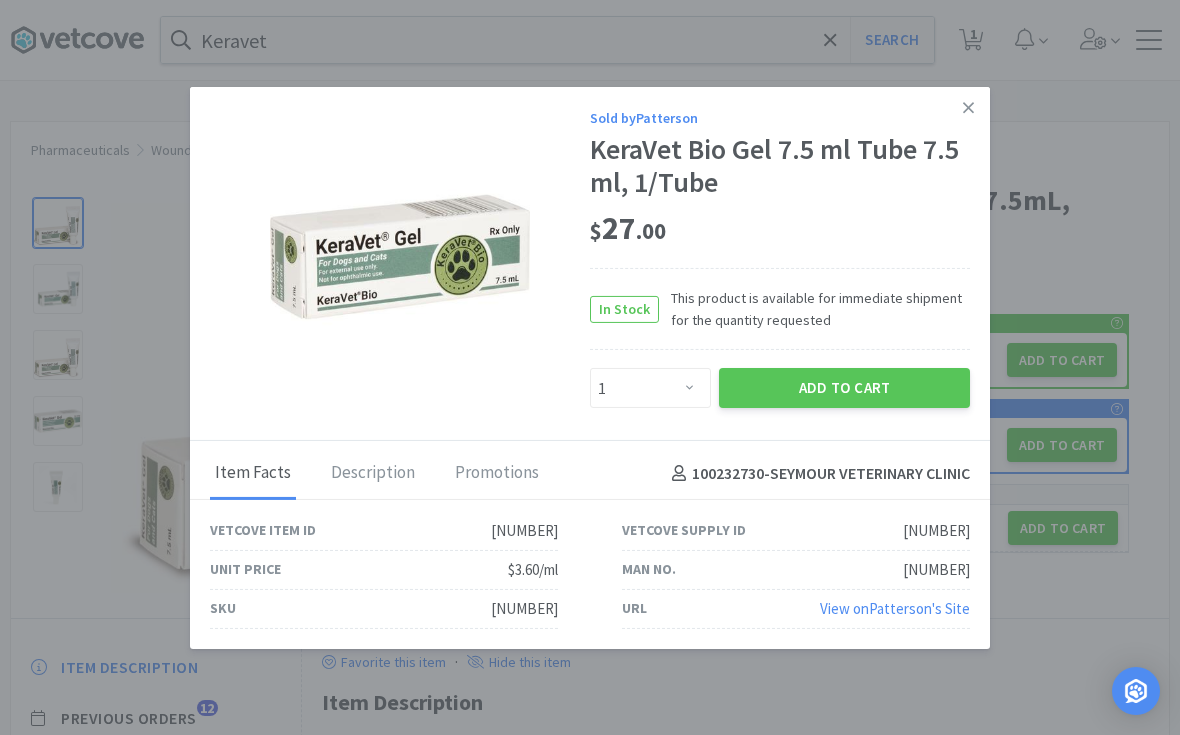 click on "Sold by Patterson KeraVet Bio Gel 7.5 ml Tube 7.5 ml, 1/Tube $ 27 . 00 In Stock This product is available for immediate shipment for the quantity requested Enter Quantity 1 2 3 4 5 6 7 8 9 10 11 12 13 14 15 16 17 18 19 20 Enter Quantity Add to Cart" at bounding box center (590, 263) 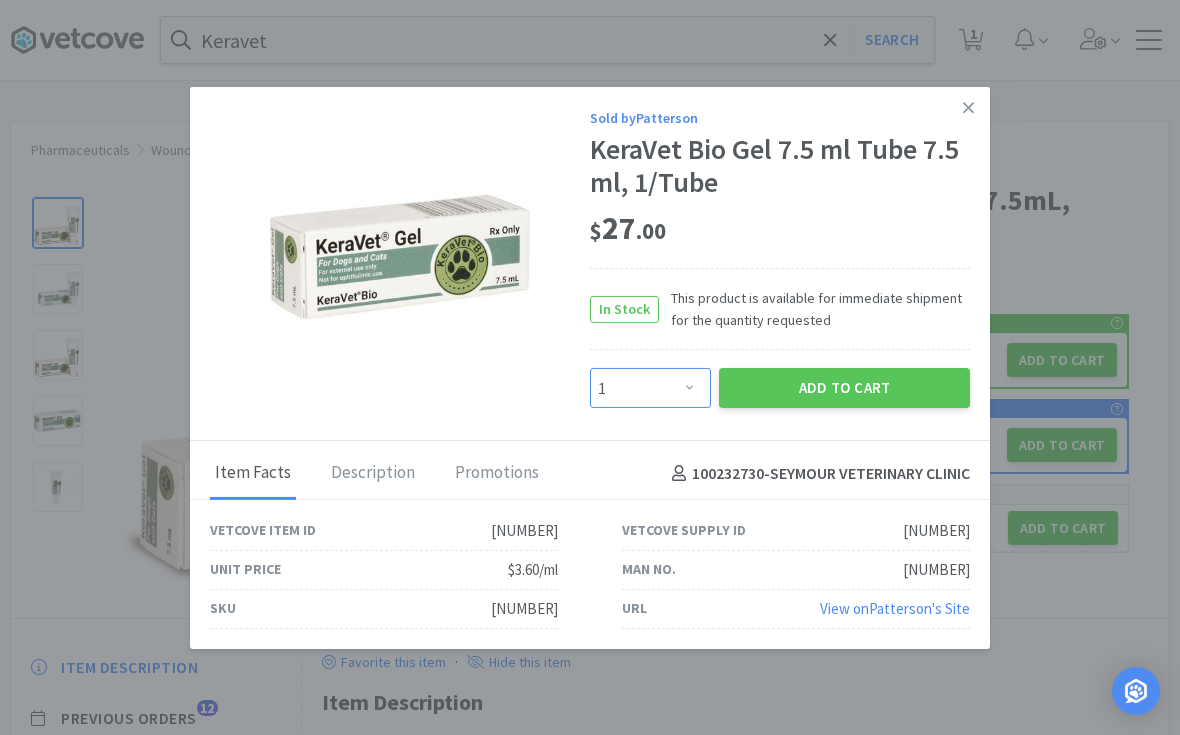 click on "Enter Quantity 1 2 3 4 5 6 7 8 9 10 11 12 13 14 15 16 17 18 19 20 Enter Quantity" at bounding box center (650, 388) 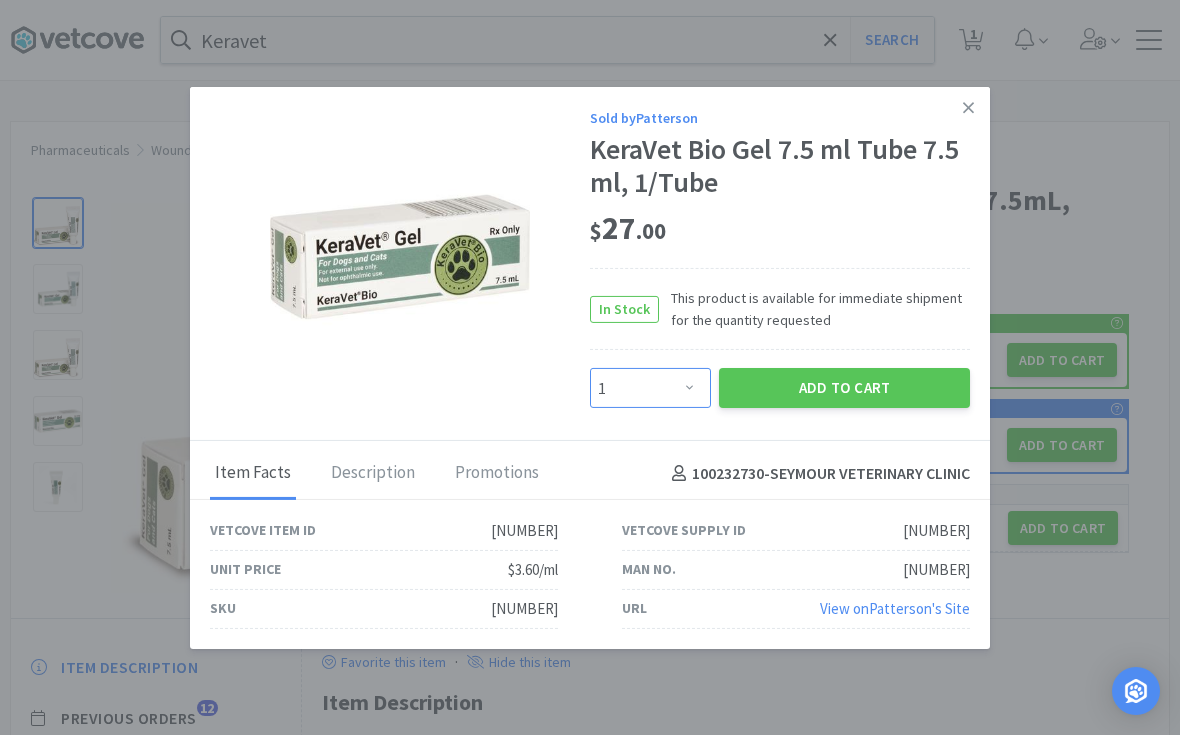 select on "3" 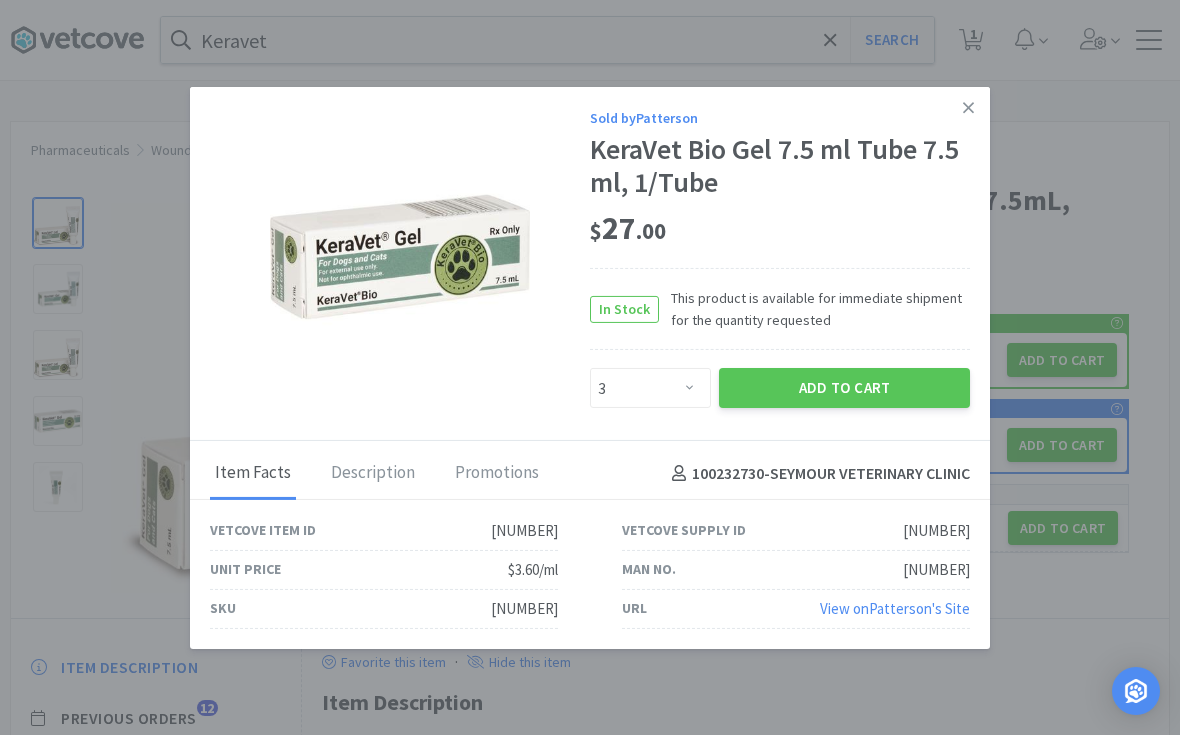 click on "Add to Cart" at bounding box center (844, 388) 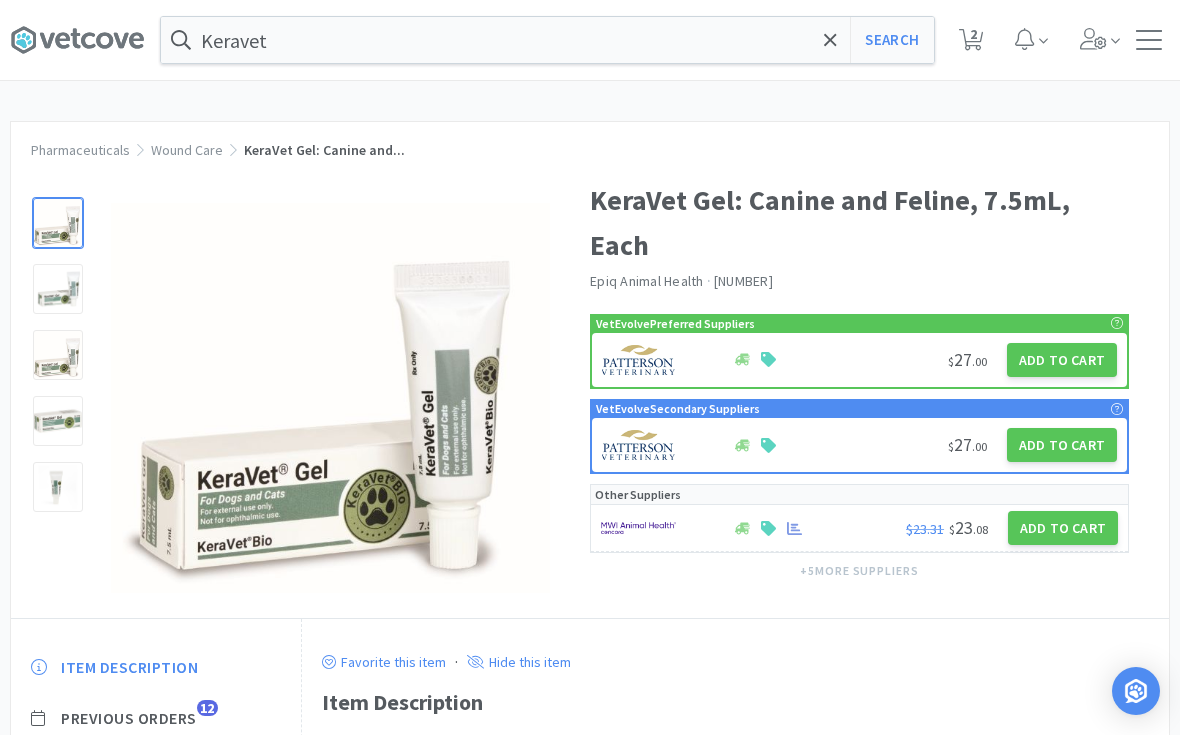 click at bounding box center (830, 40) 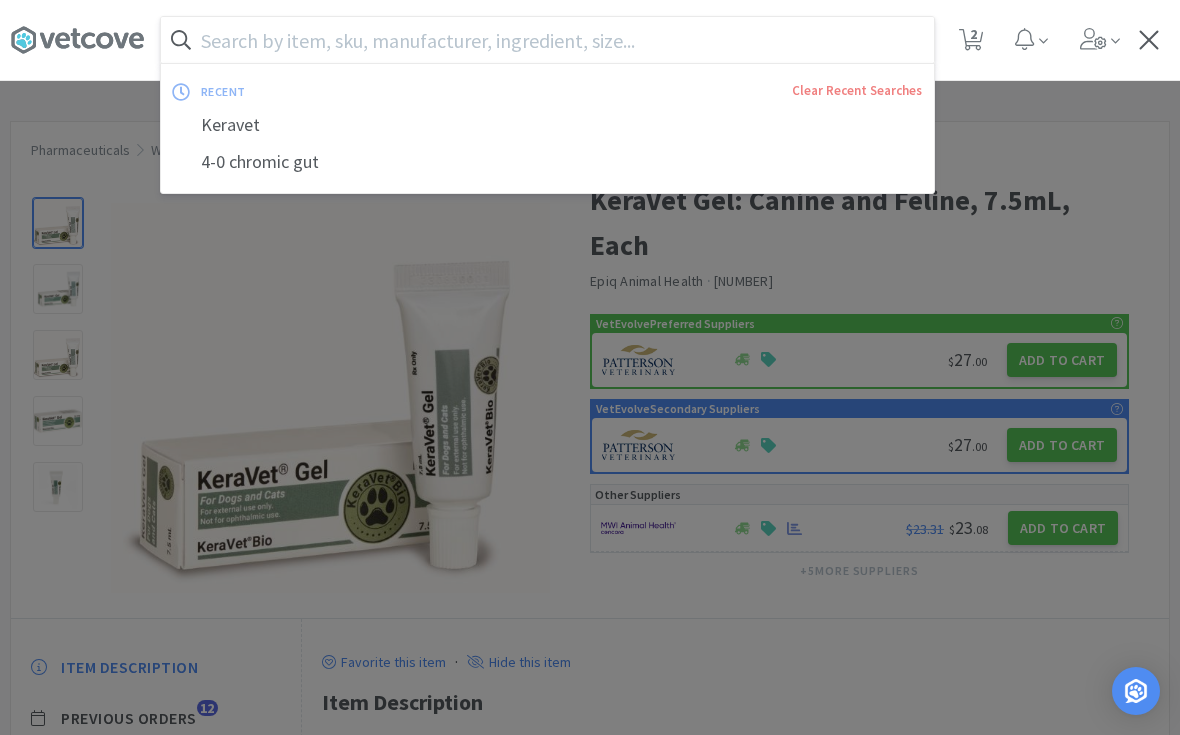 scroll, scrollTop: 11, scrollLeft: 0, axis: vertical 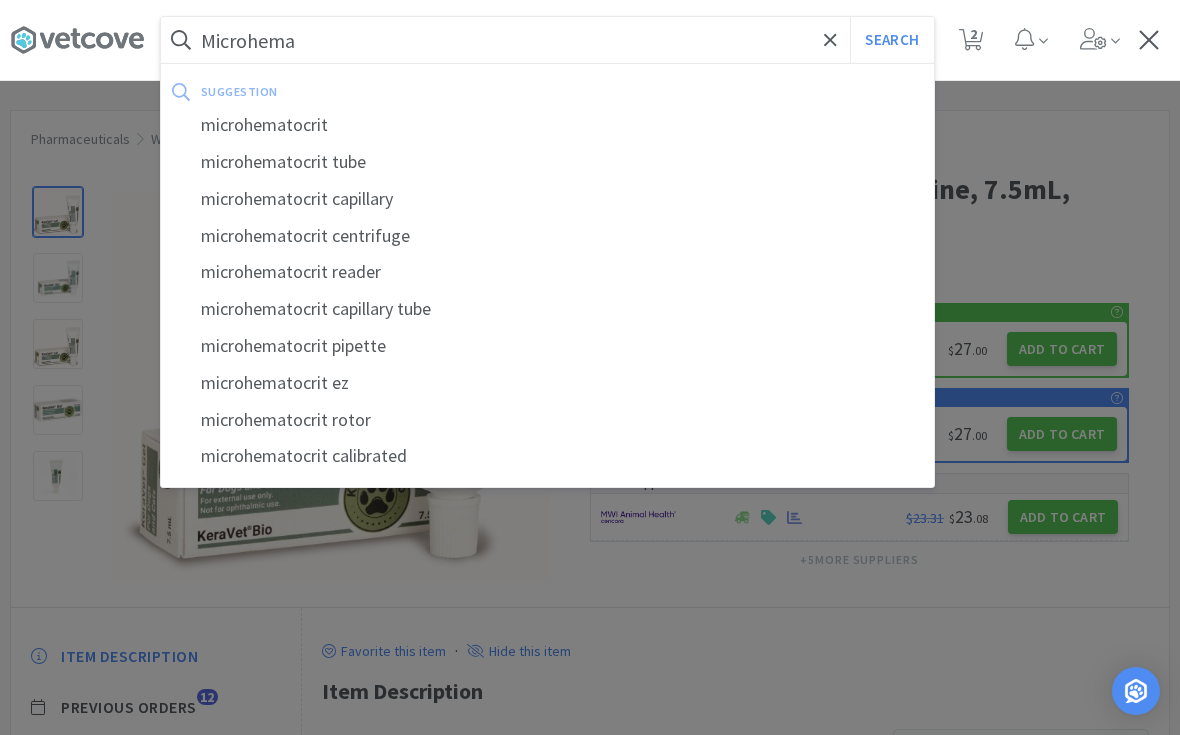 type on "Microhema" 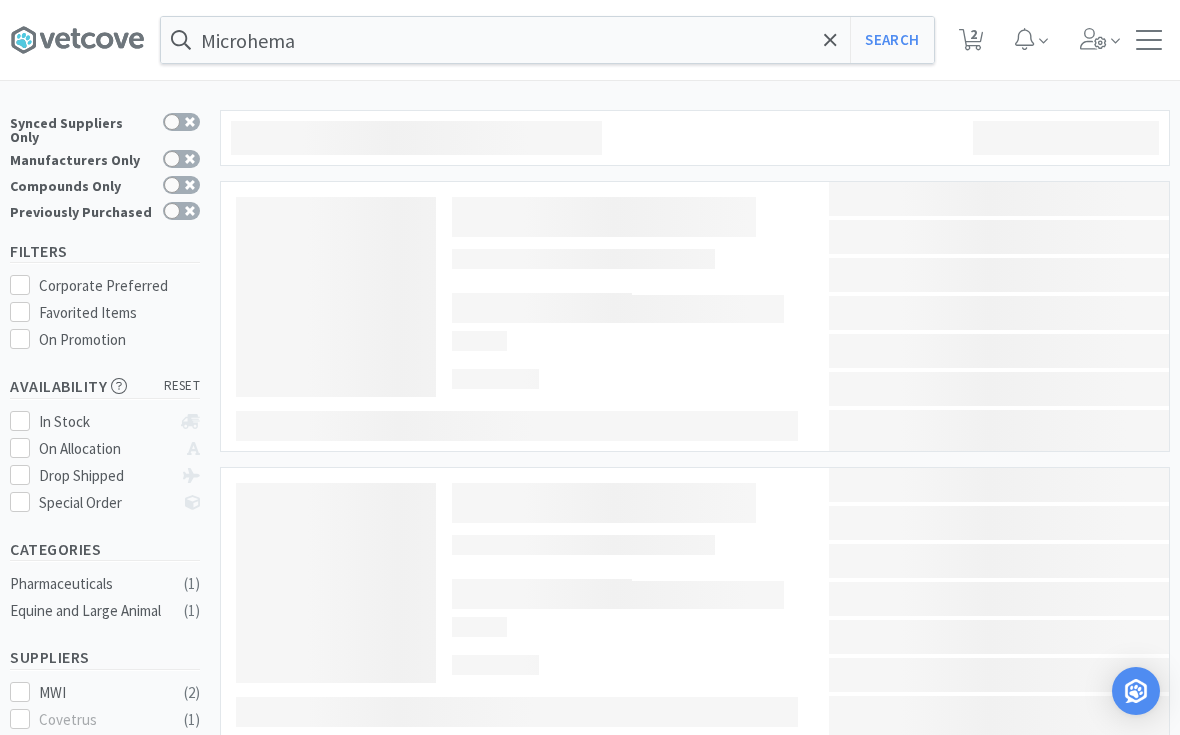 type on "microhematocrit" 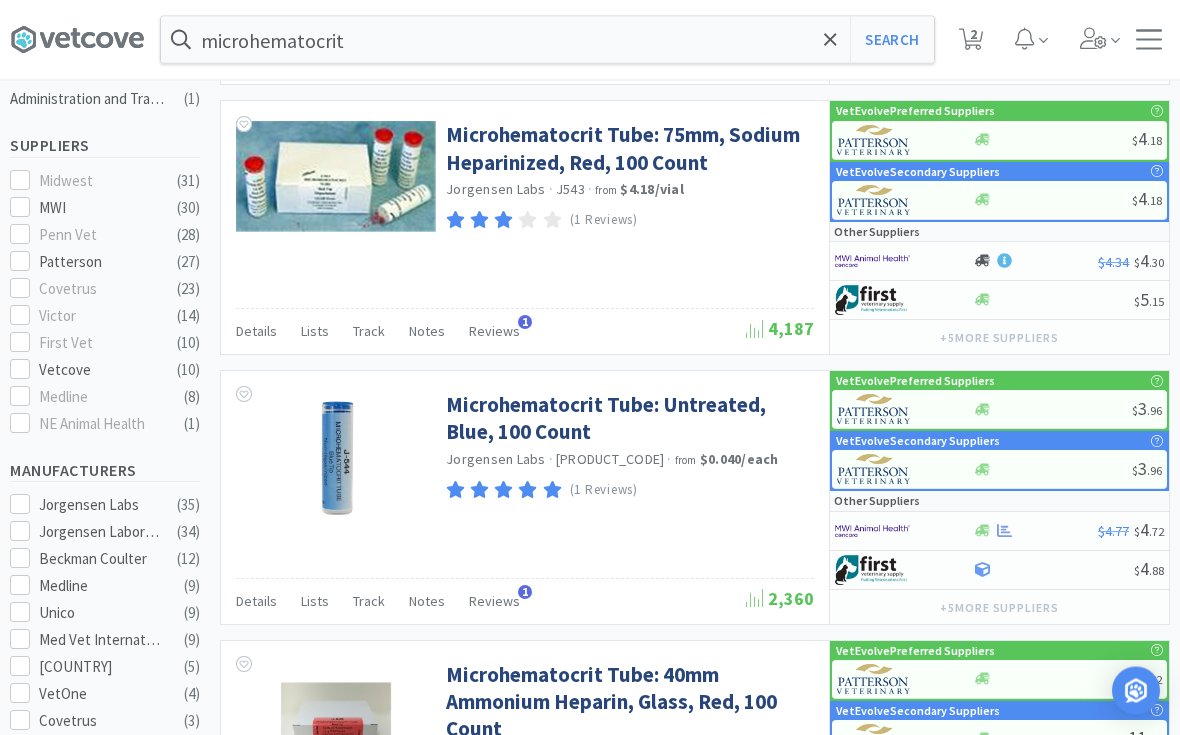 scroll, scrollTop: 550, scrollLeft: 0, axis: vertical 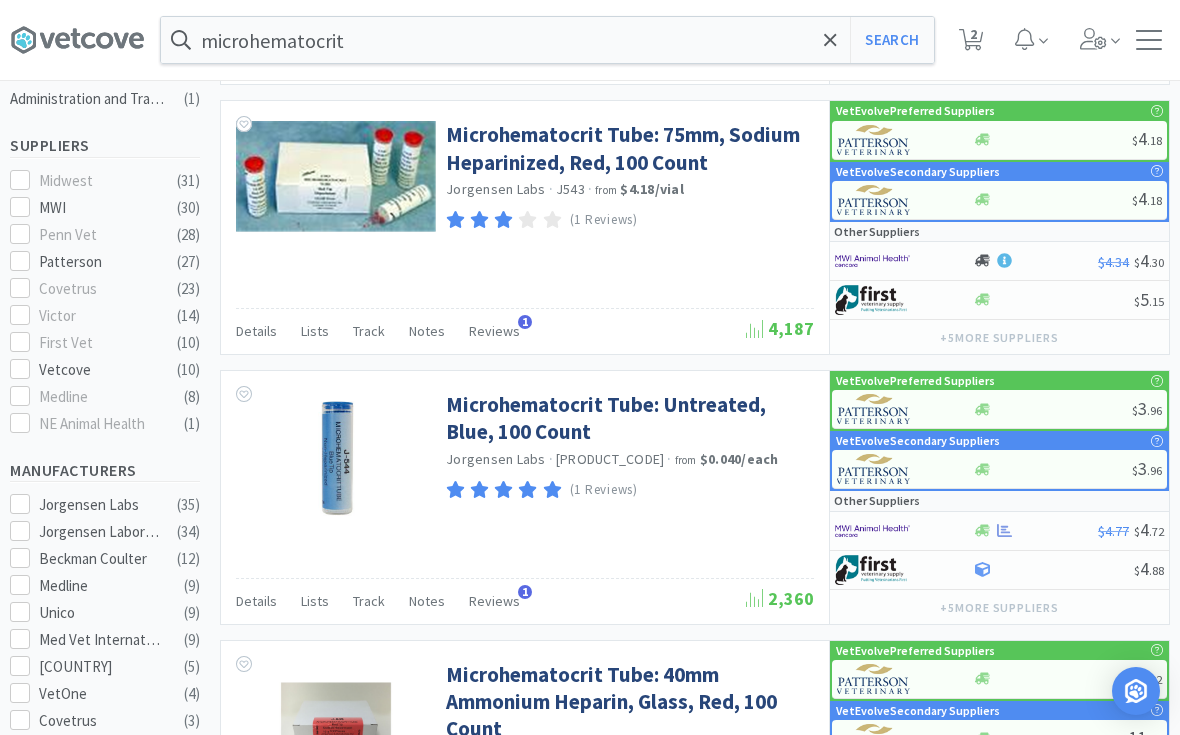 click on "Microhematocrit Tube: Untreated, Blue, 100 Count" at bounding box center [627, 418] 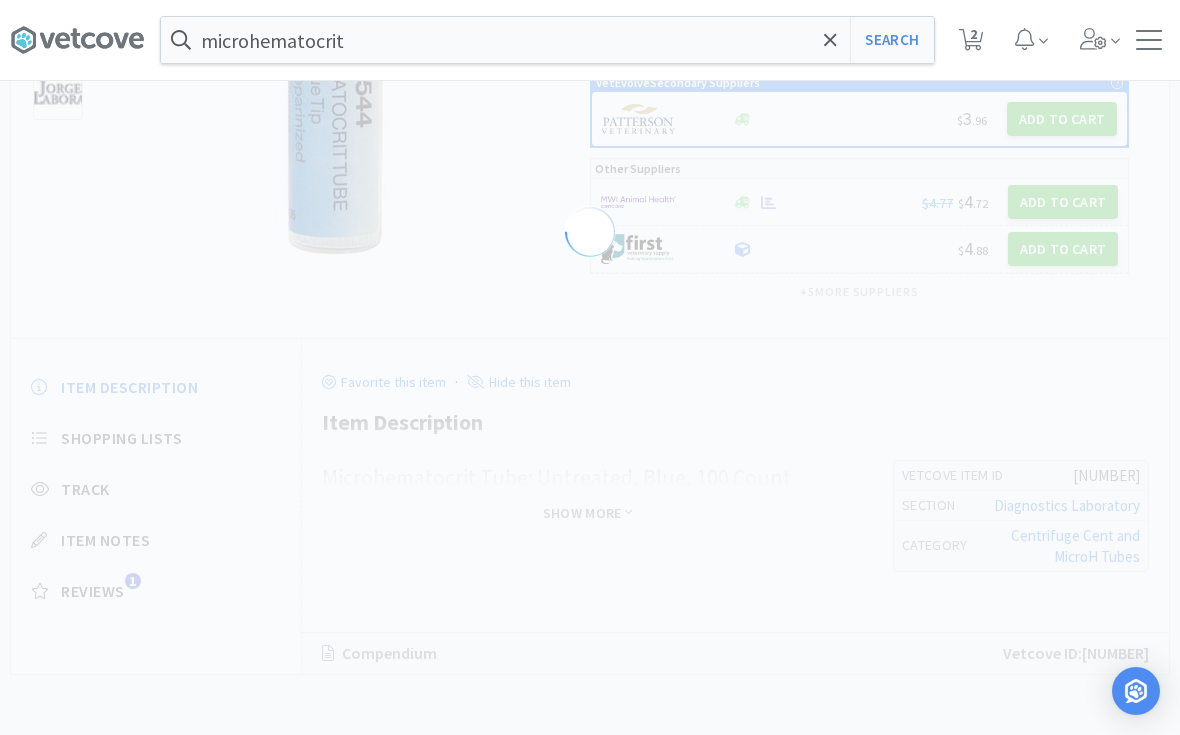 scroll, scrollTop: 0, scrollLeft: 0, axis: both 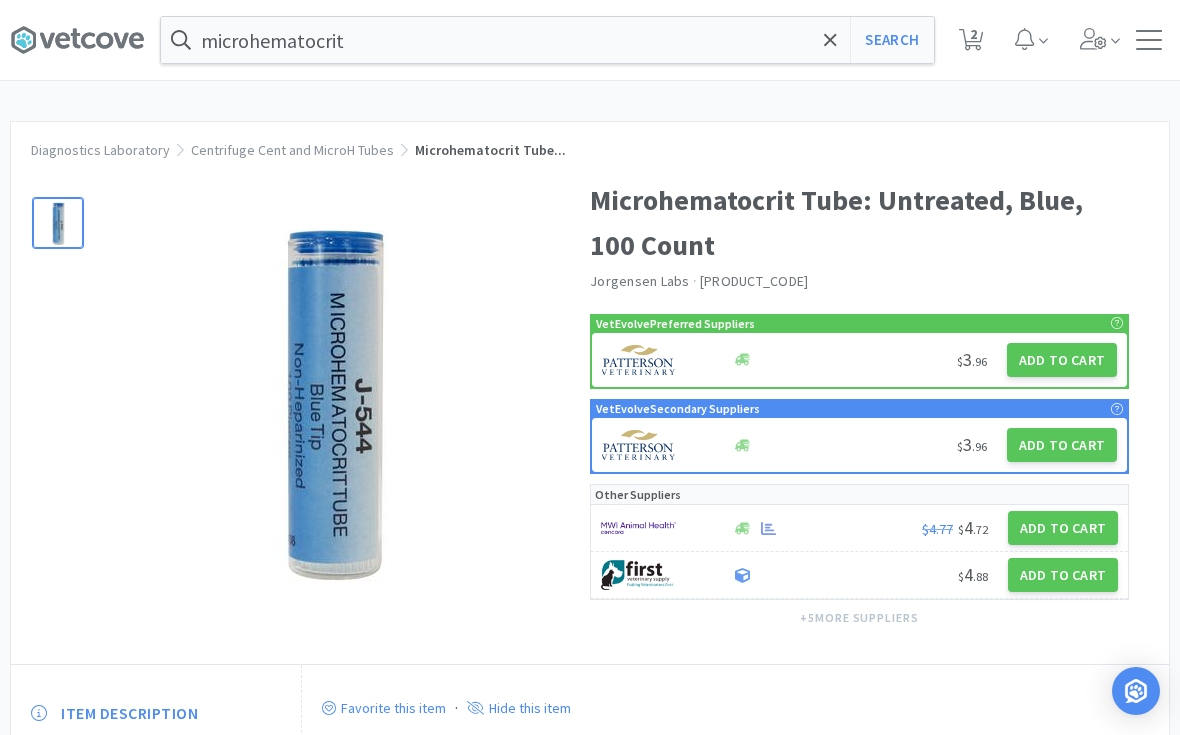 click on "Add to Cart" at bounding box center [1062, 360] 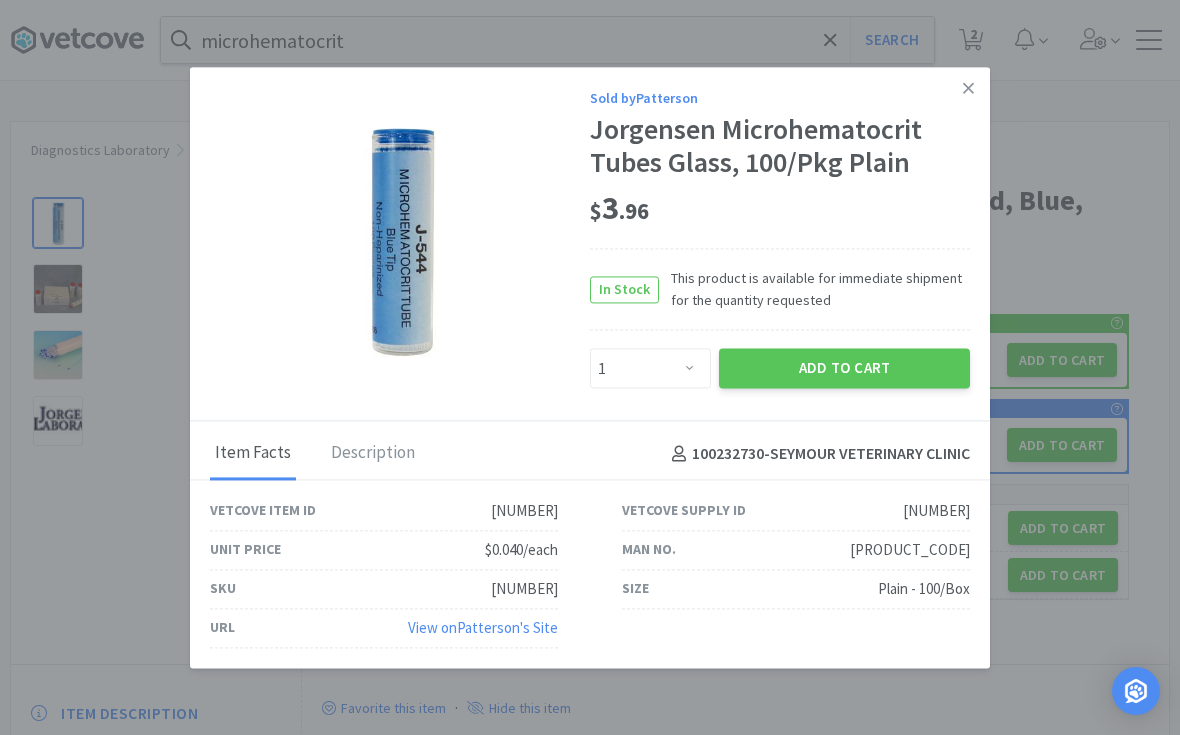 click on "Add to Cart" at bounding box center (844, 369) 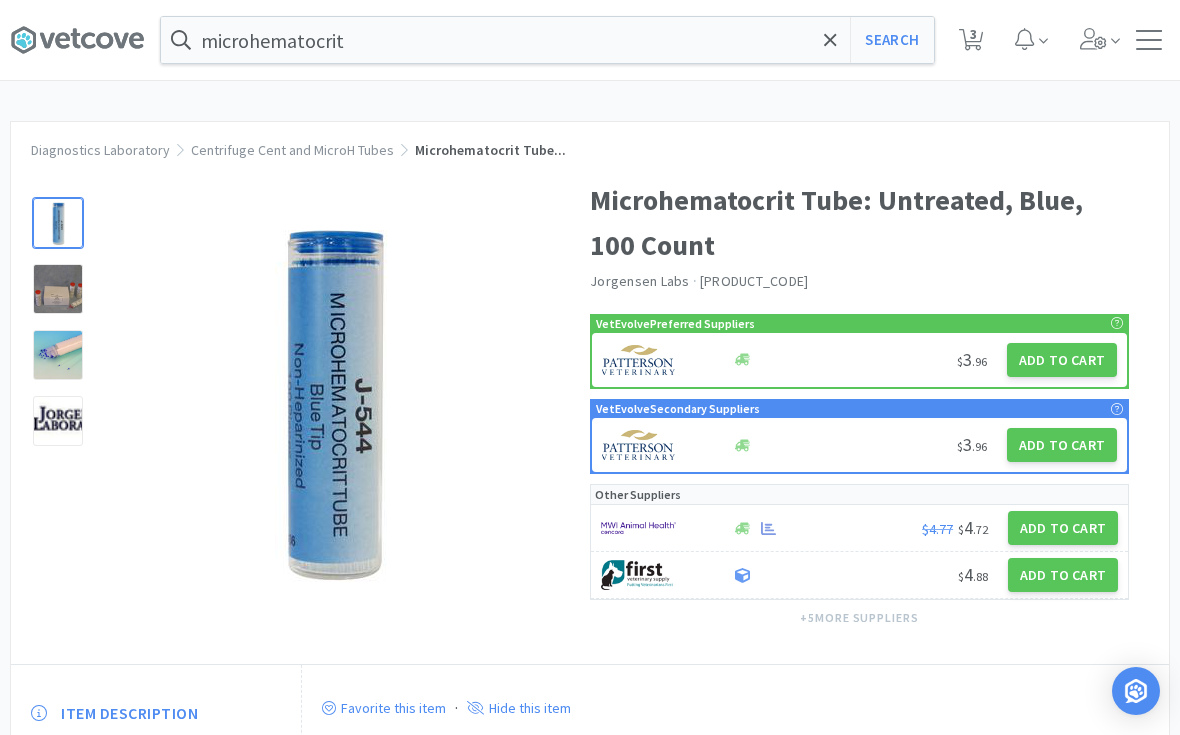 click at bounding box center [830, 40] 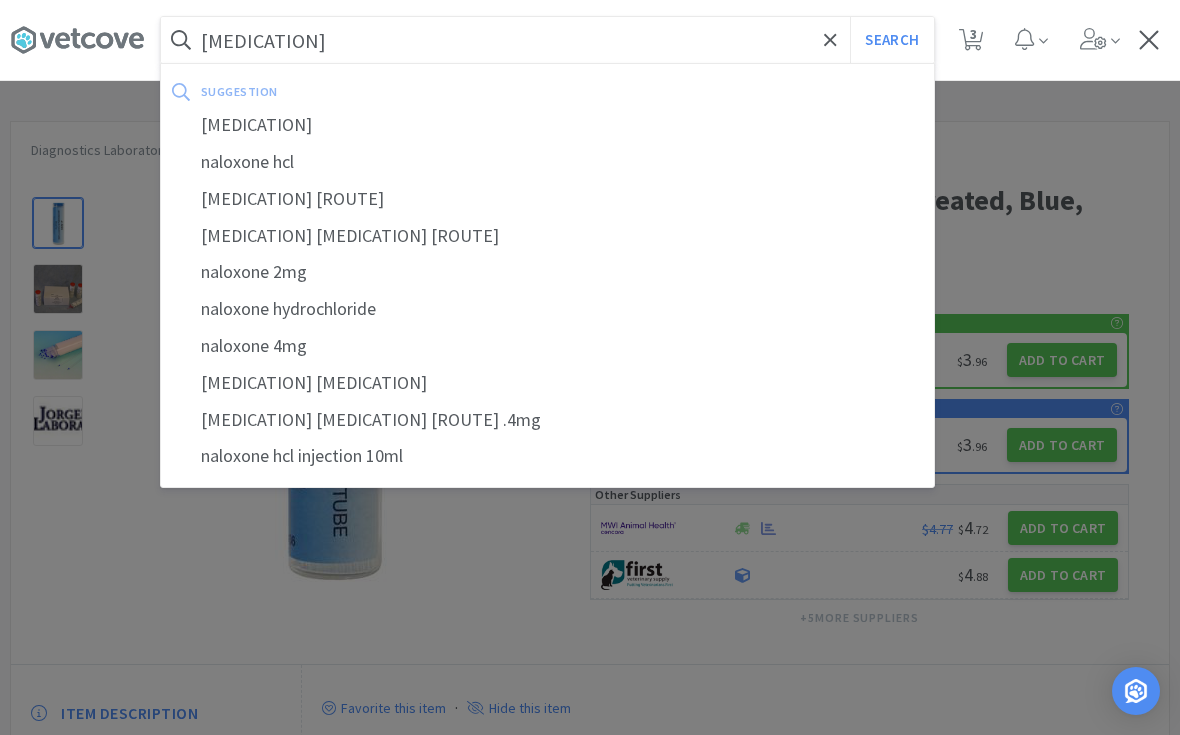 type on "[MEDICATION]" 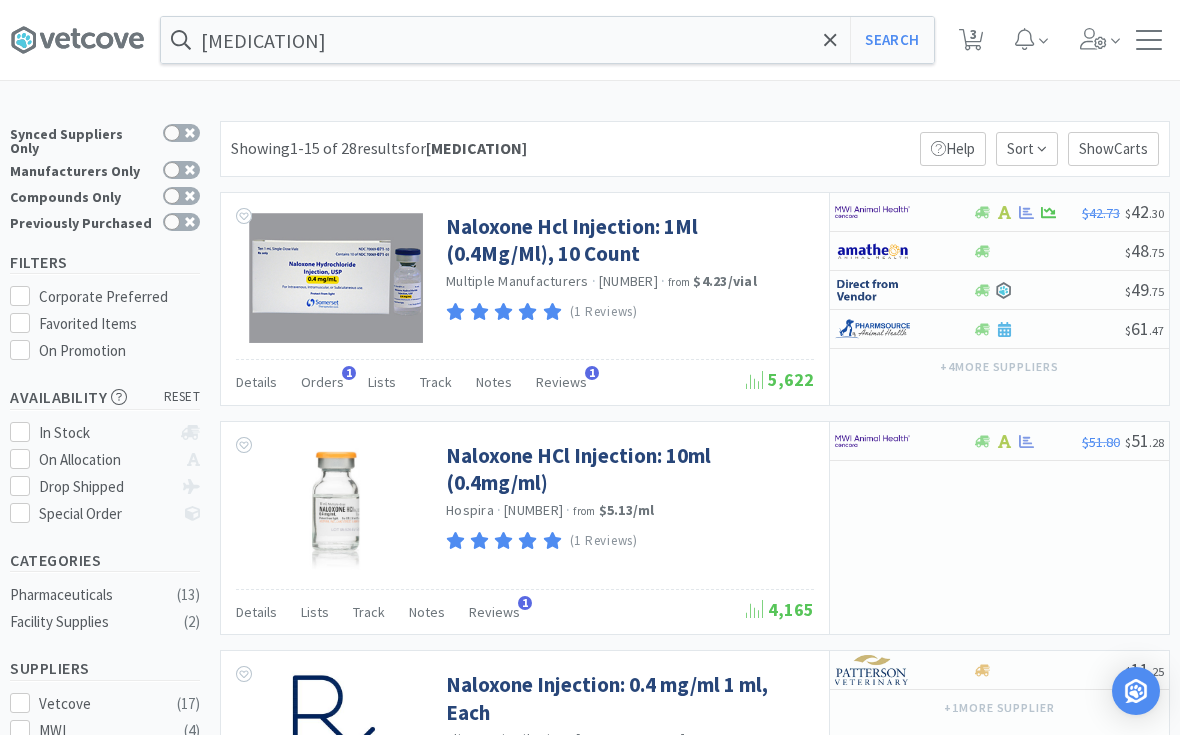 click on "1" at bounding box center [349, 373] 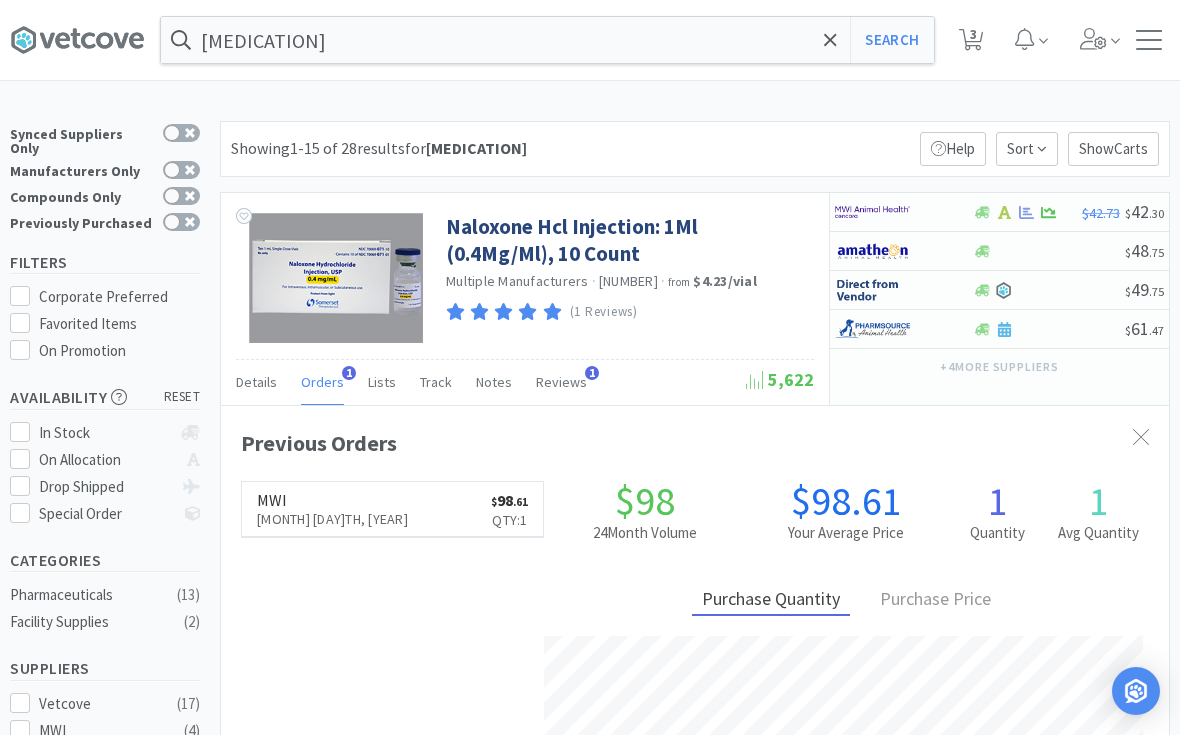 scroll, scrollTop: 999511, scrollLeft: 999052, axis: both 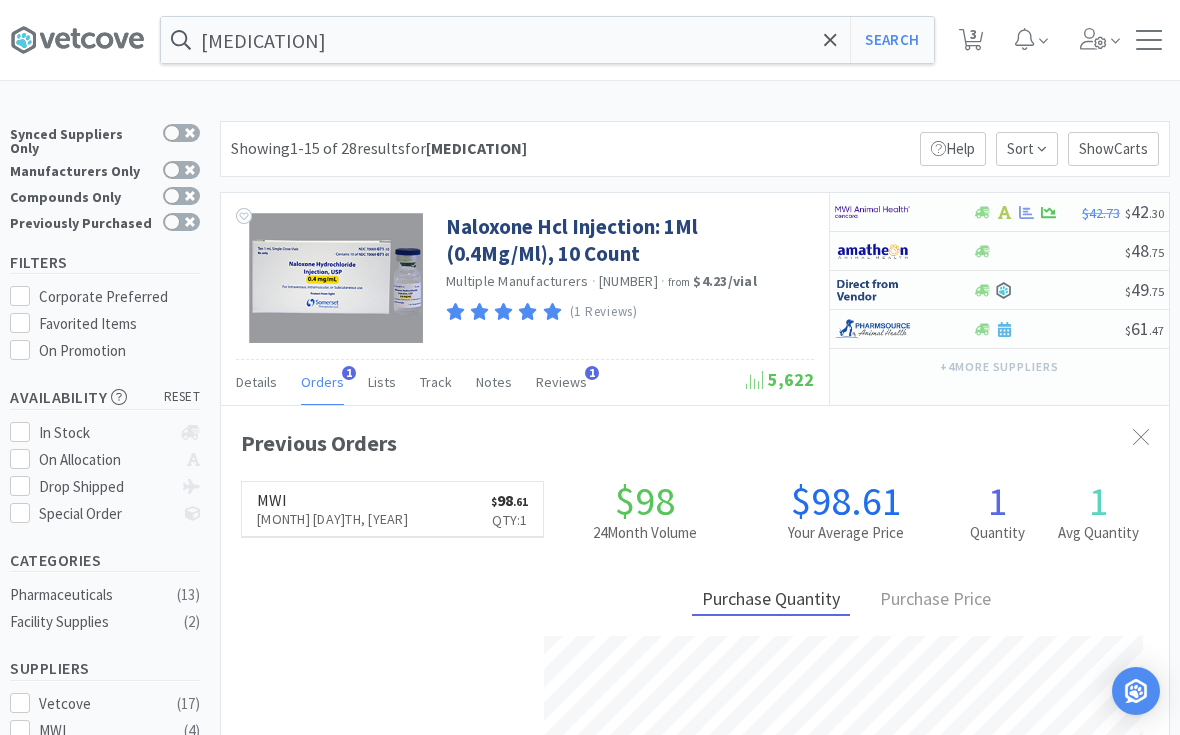 click on "Naloxone Hcl Injection: 1Ml (0.4Mg/Ml), 10 Count" at bounding box center [627, 240] 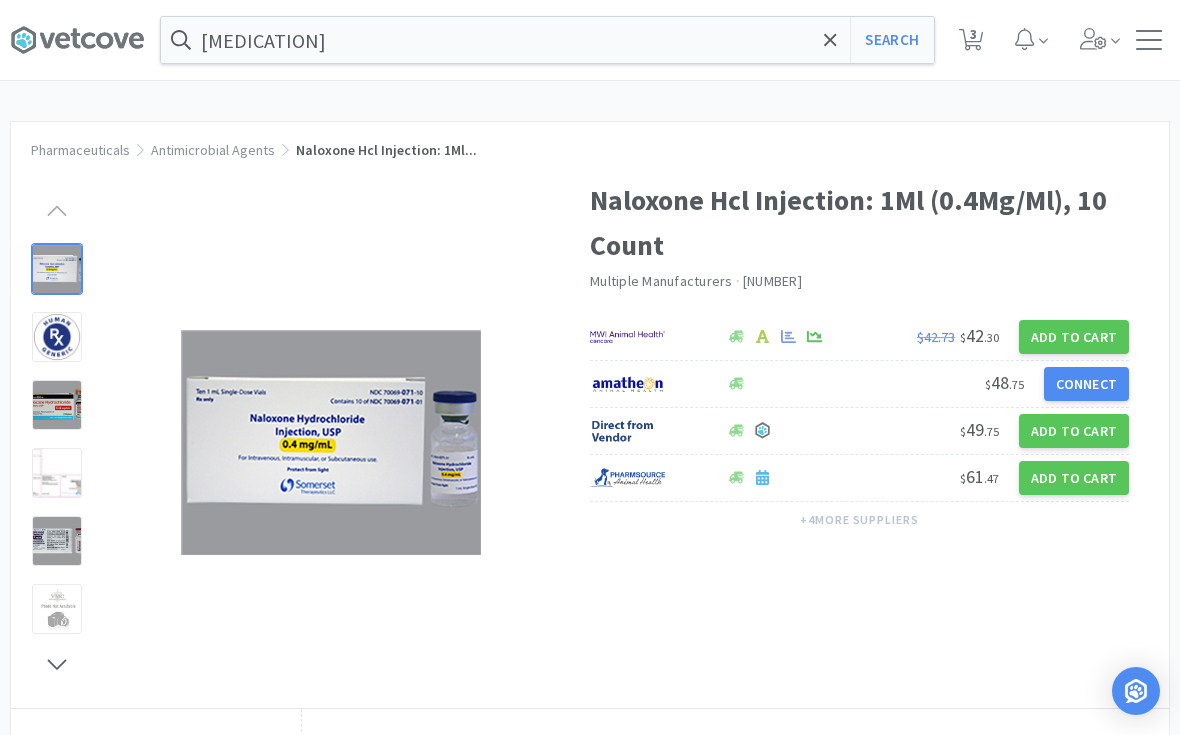 click on "Add to Cart" at bounding box center [1074, 337] 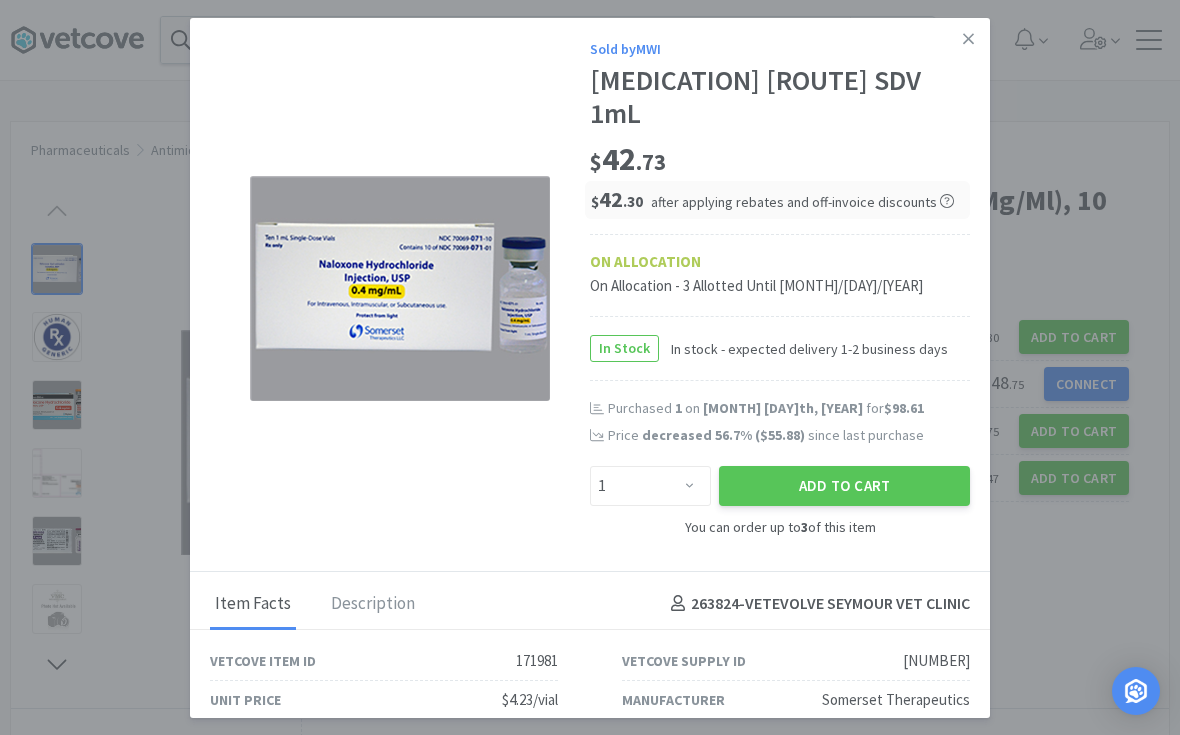 click on "Add to Cart" at bounding box center [844, 486] 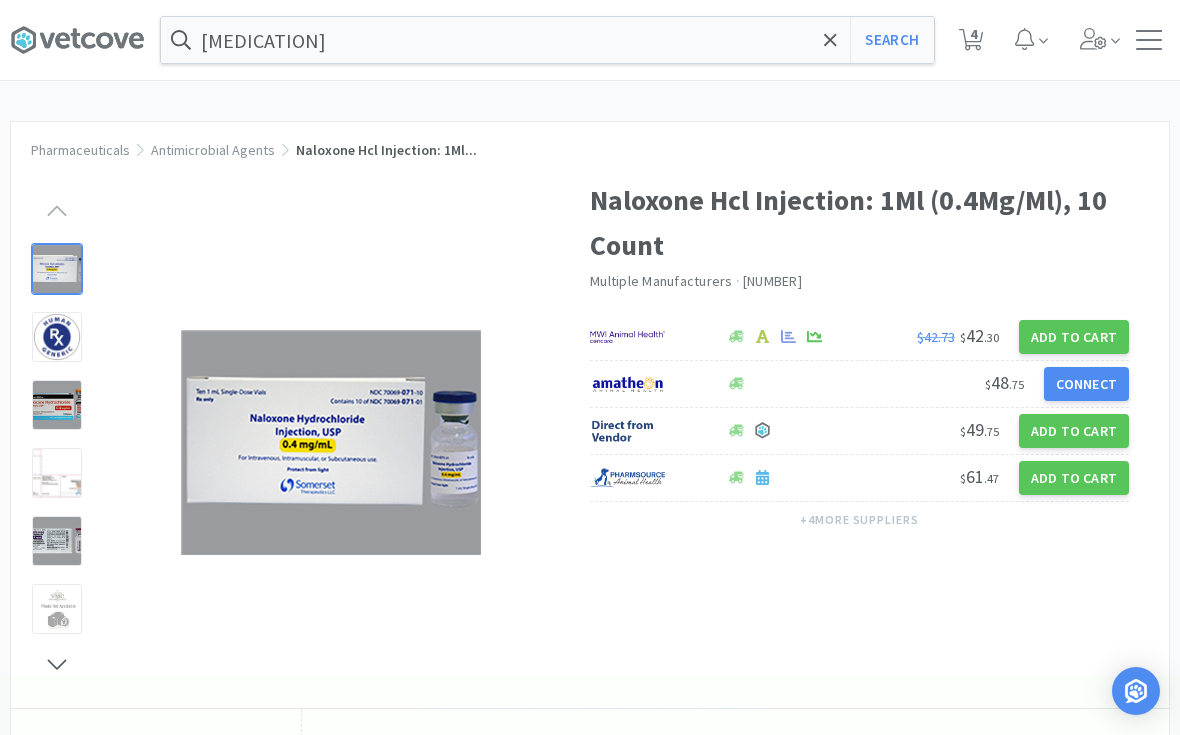 click 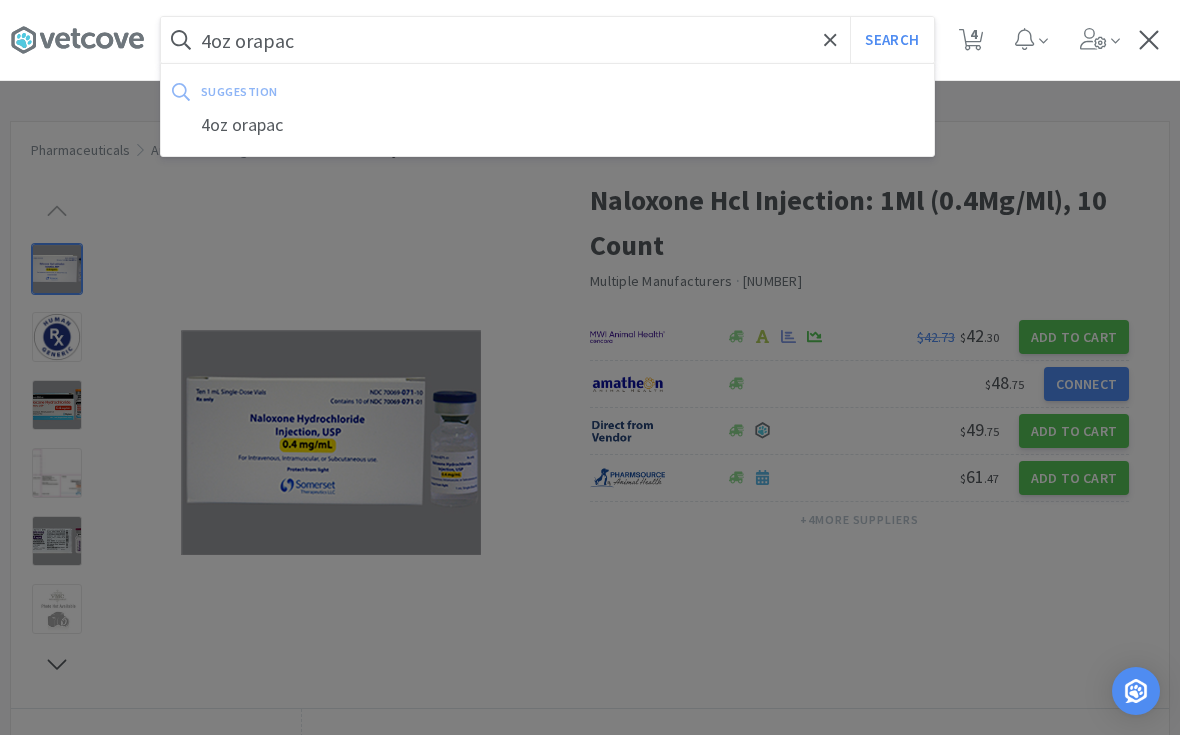type on "4oz orapac" 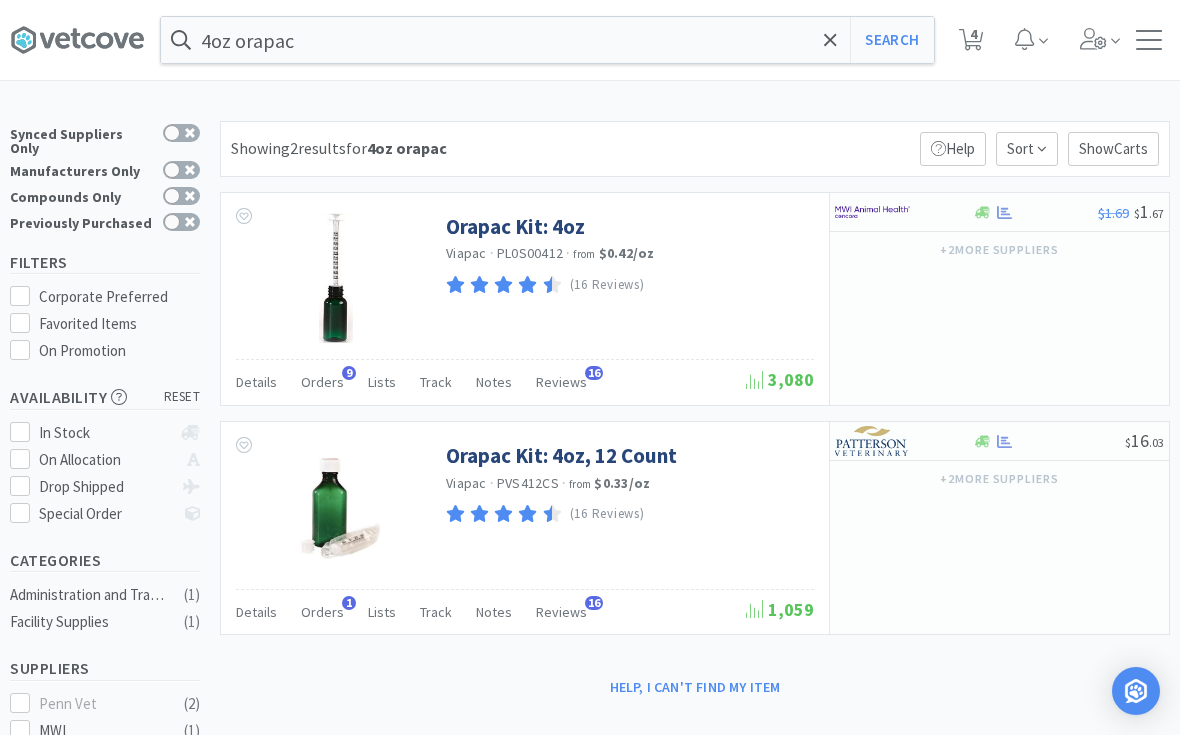 click on "Orapac Kit: 4oz, 12 Count" at bounding box center (561, 455) 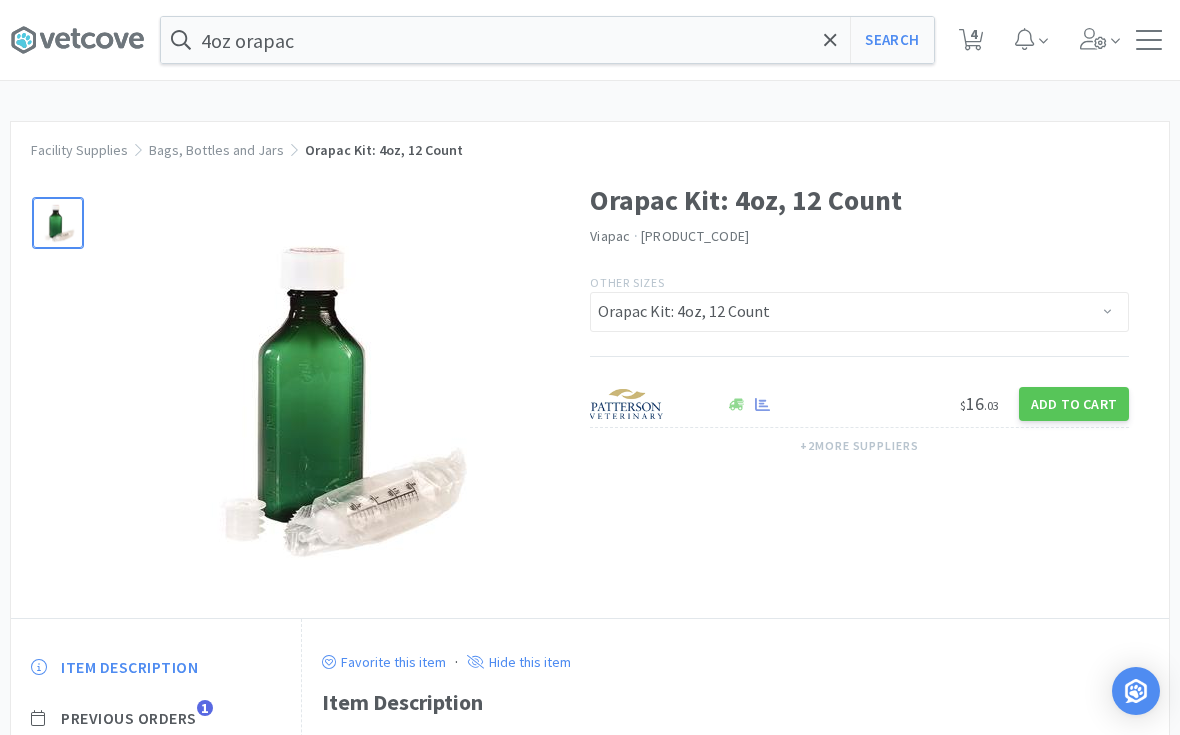 click on "Add to Cart" at bounding box center (1074, 404) 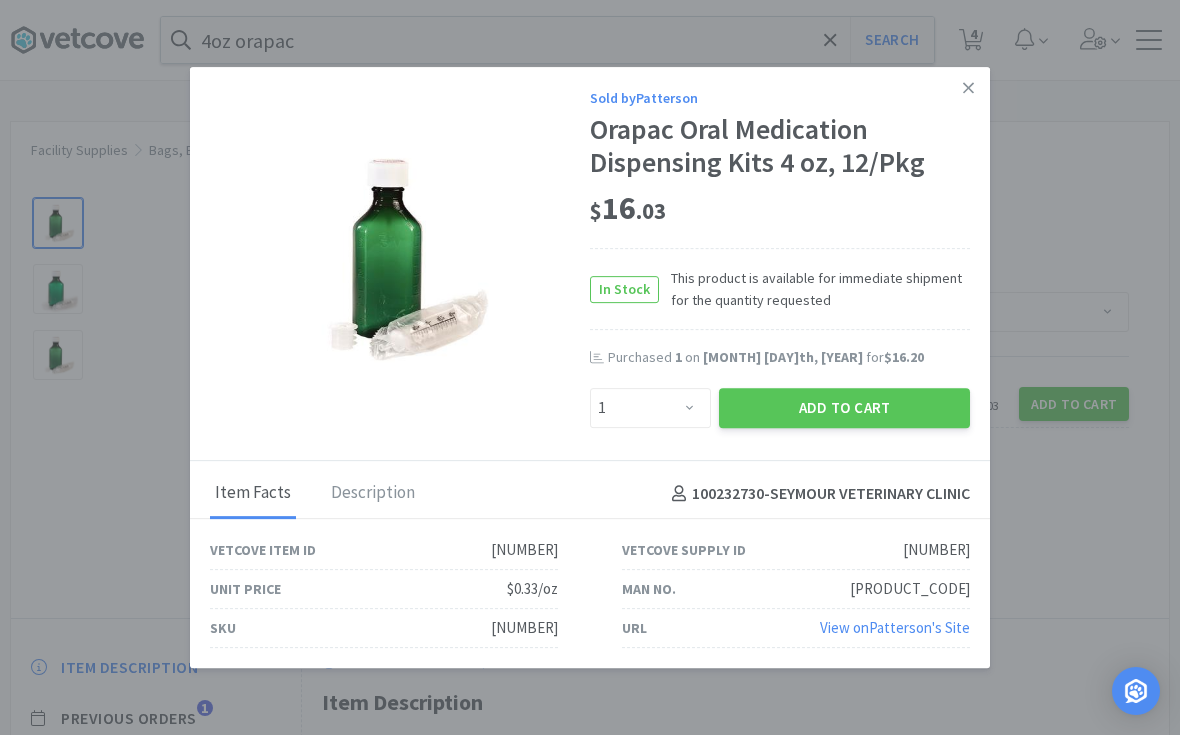 click on "Add to Cart" at bounding box center [844, 408] 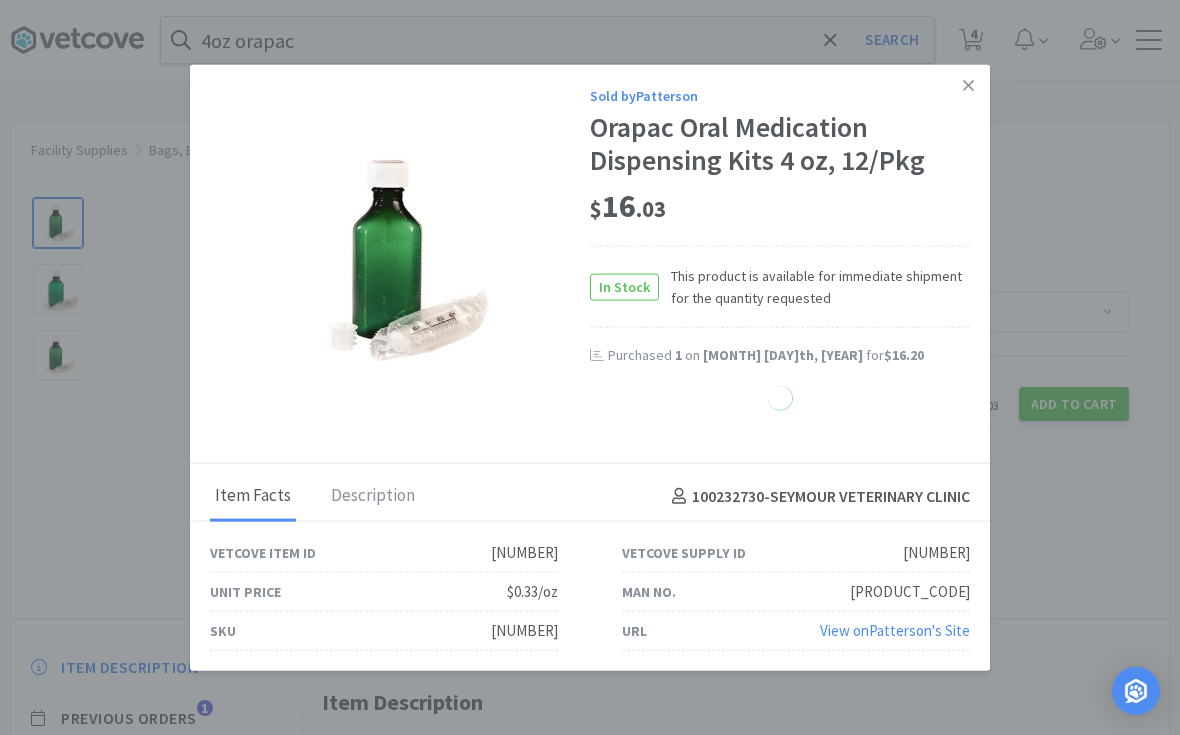 click at bounding box center (780, 402) 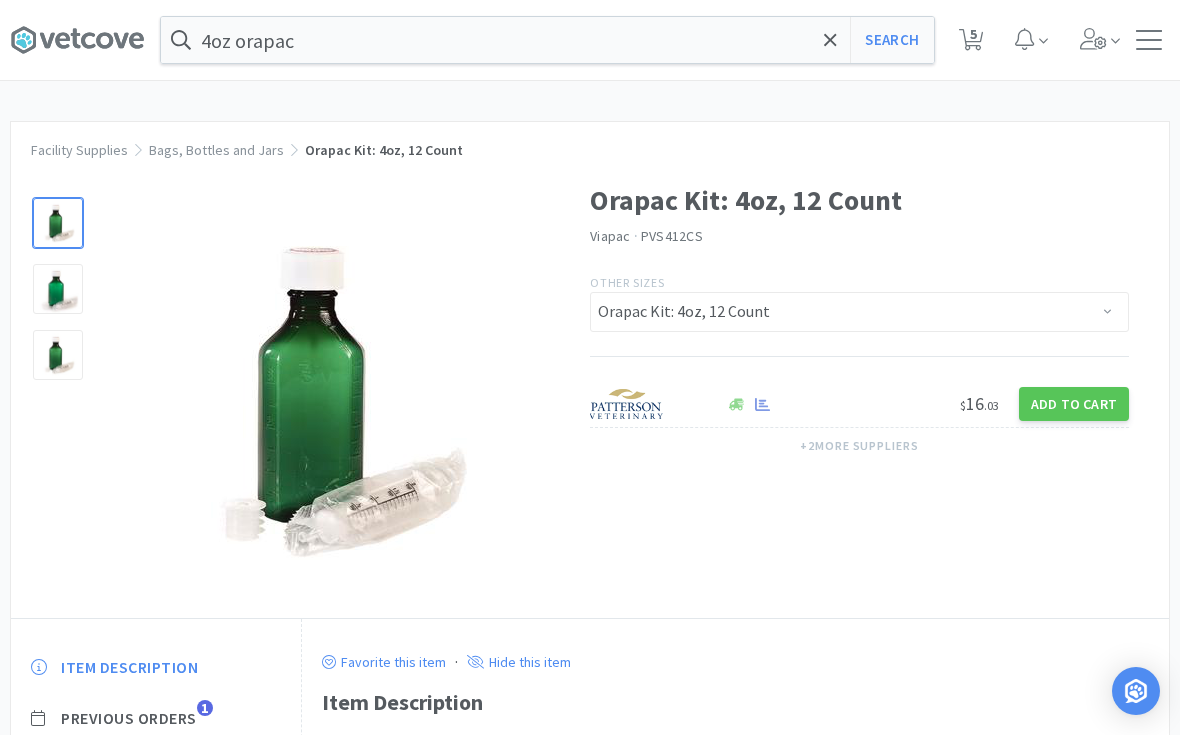 click 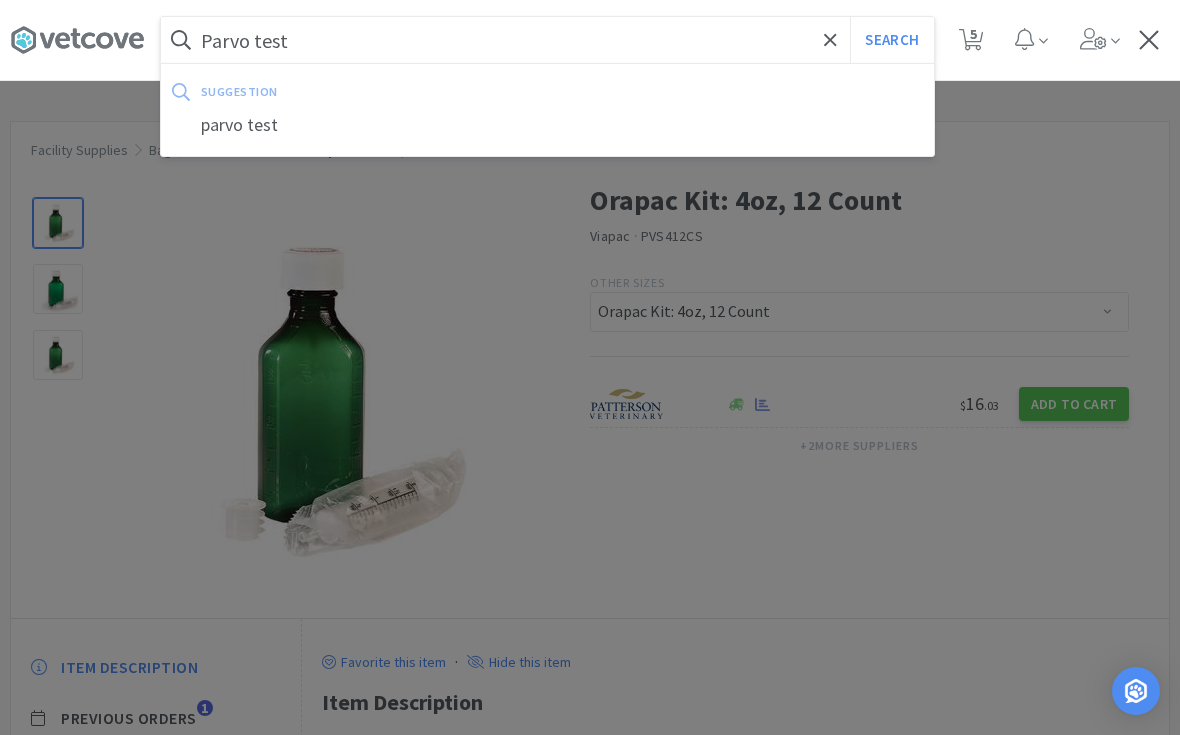 type on "Parvo test" 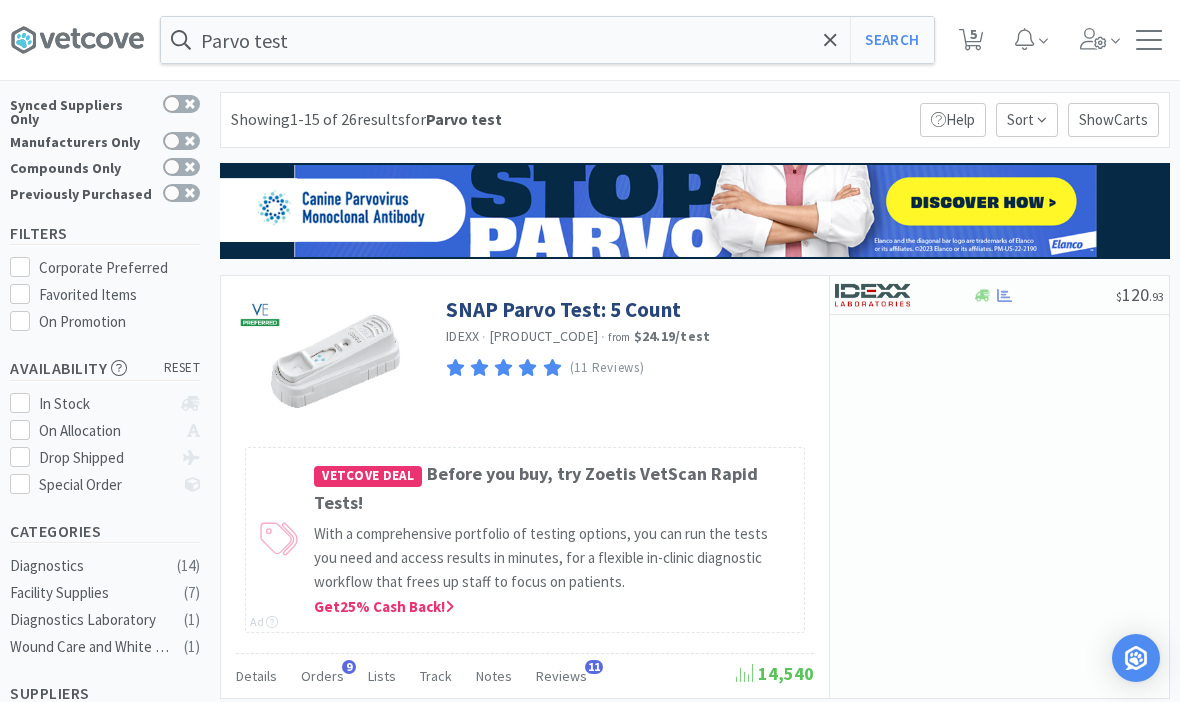 scroll, scrollTop: 28, scrollLeft: 0, axis: vertical 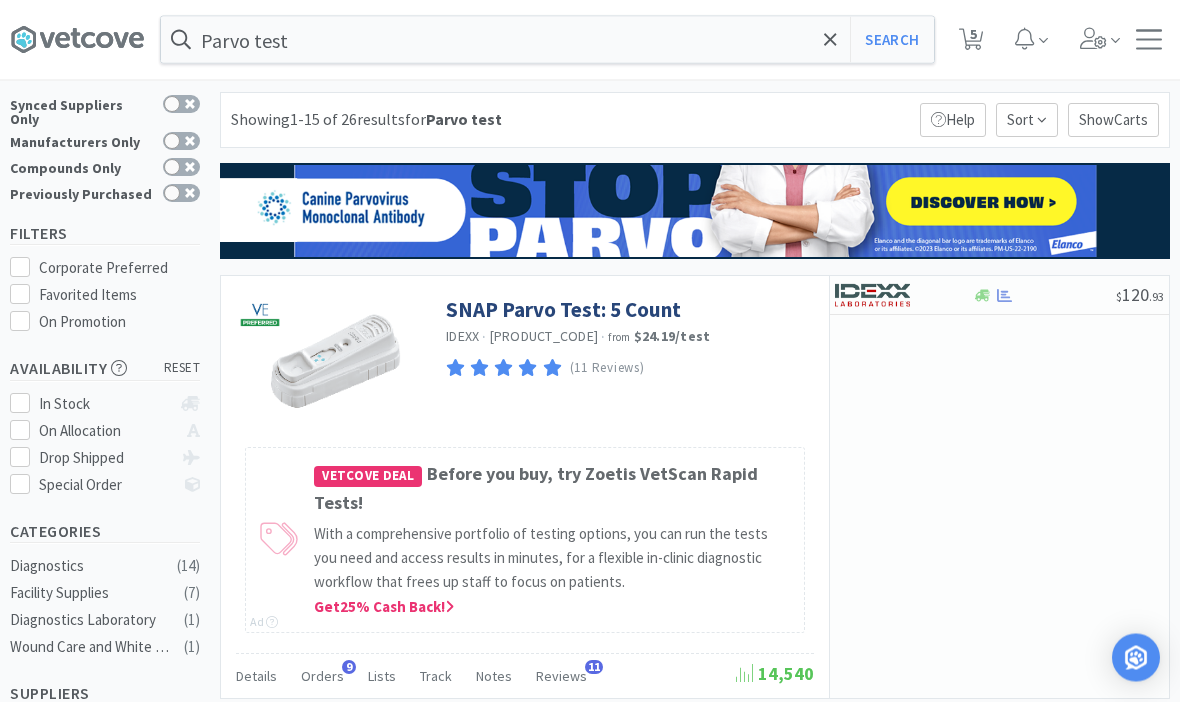 click on "SNAP Parvo Test: 5 Count" at bounding box center [563, 310] 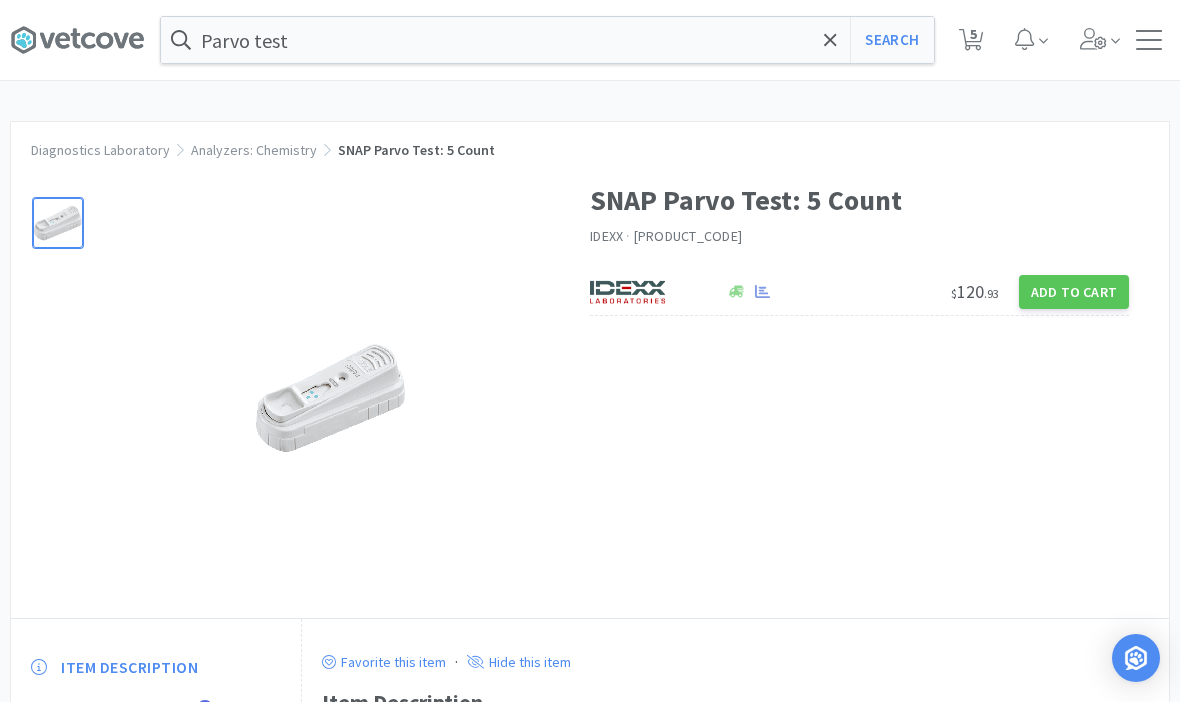 click on "Add to Cart" at bounding box center (1074, 292) 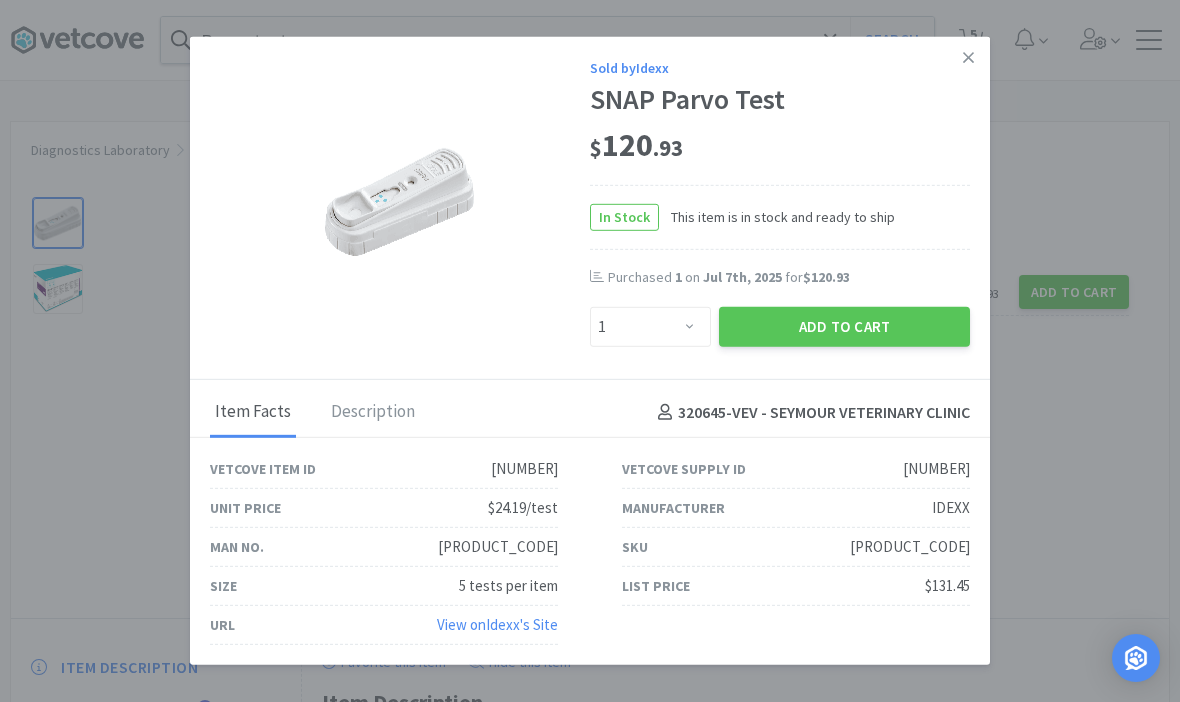 click on "Item Facts Description [NUMBER] - VE VETERINARY CLINIC" at bounding box center [590, 409] 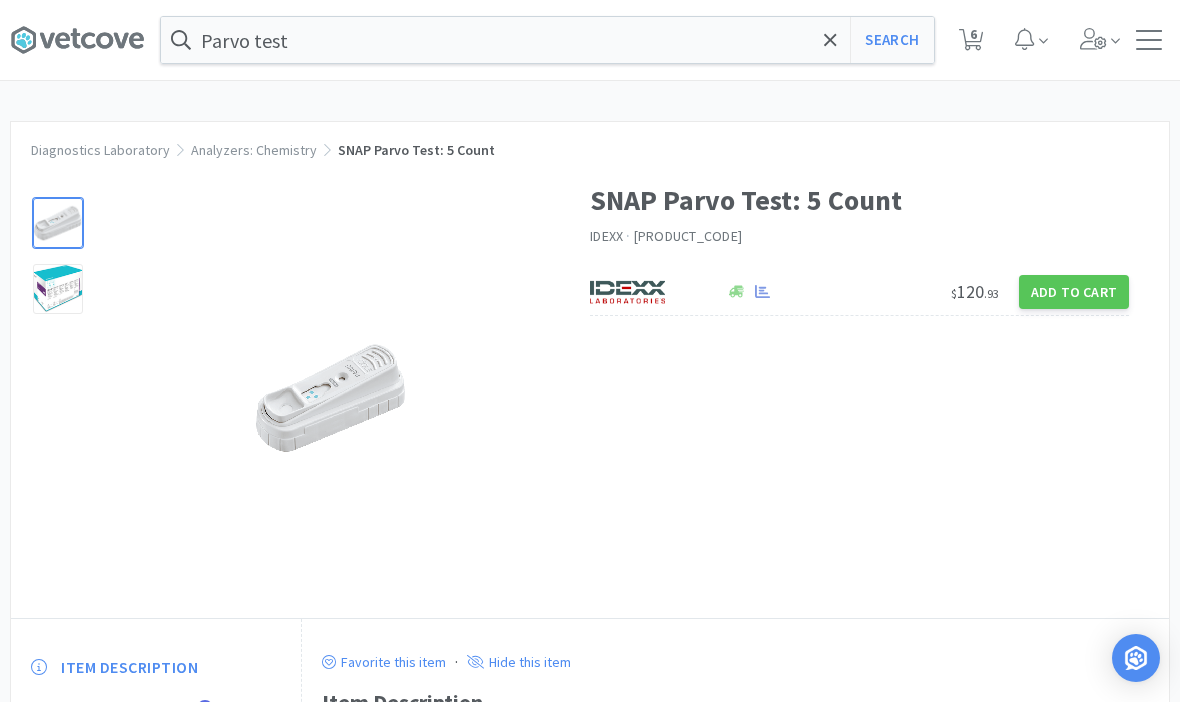 click at bounding box center (830, 40) 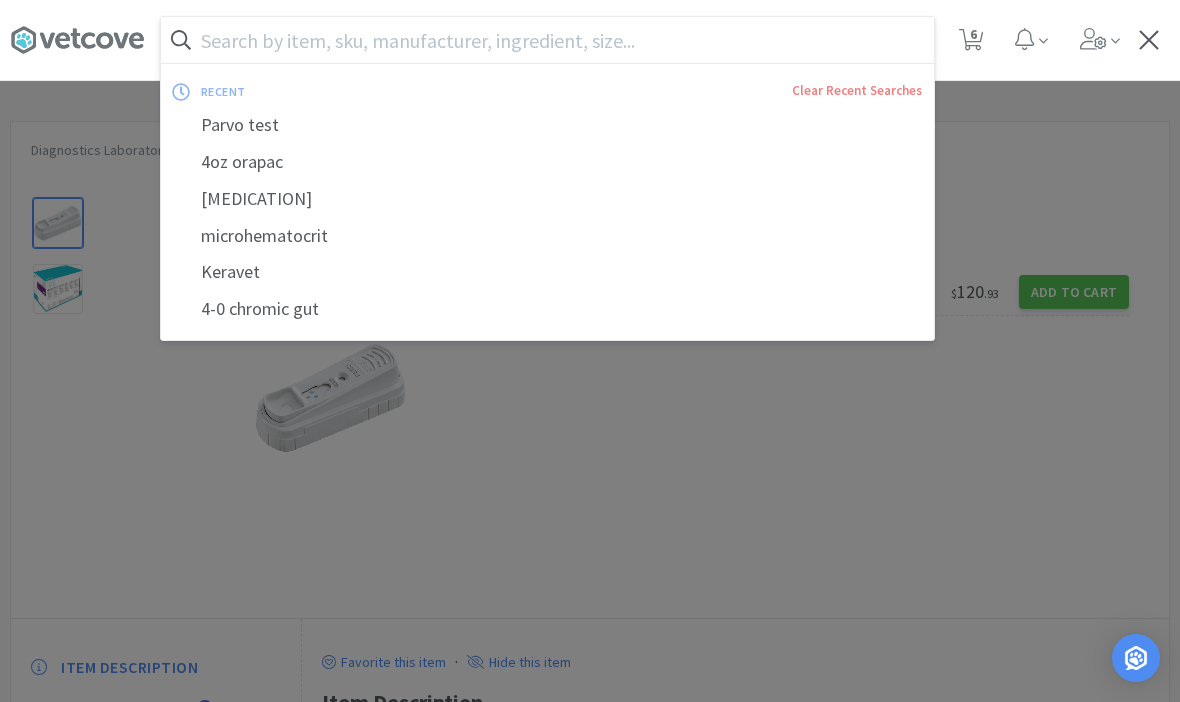 scroll, scrollTop: 28, scrollLeft: 0, axis: vertical 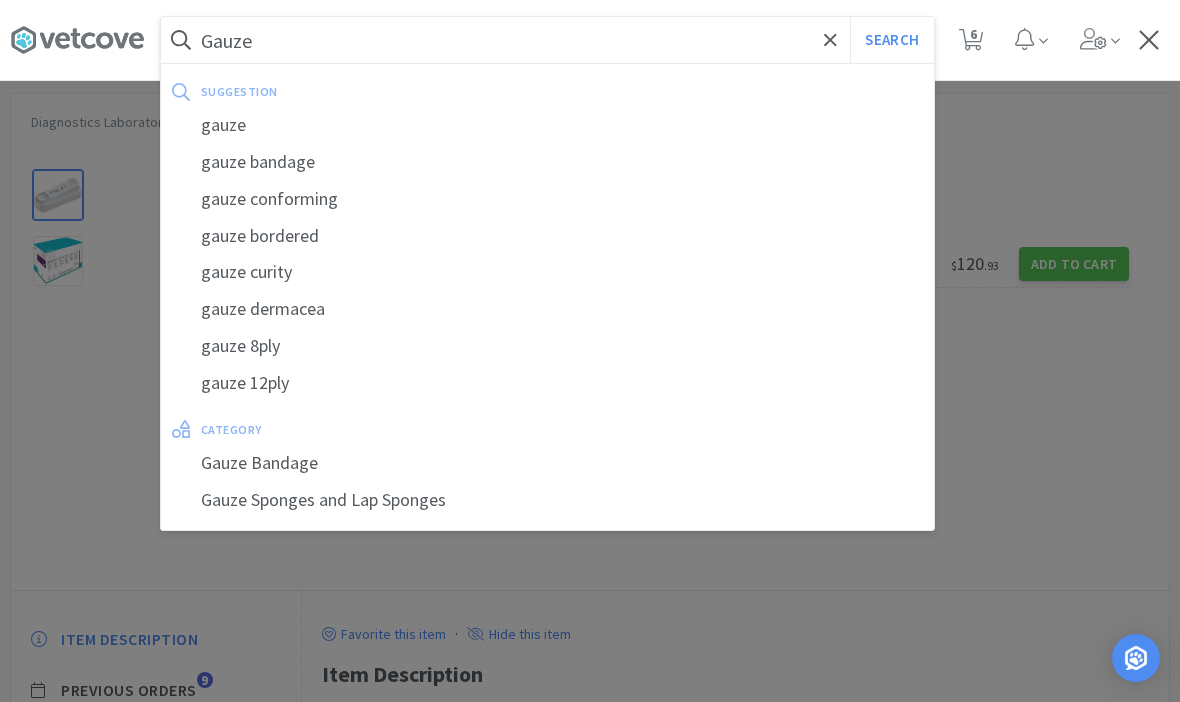 click on "gauze" at bounding box center [547, 125] 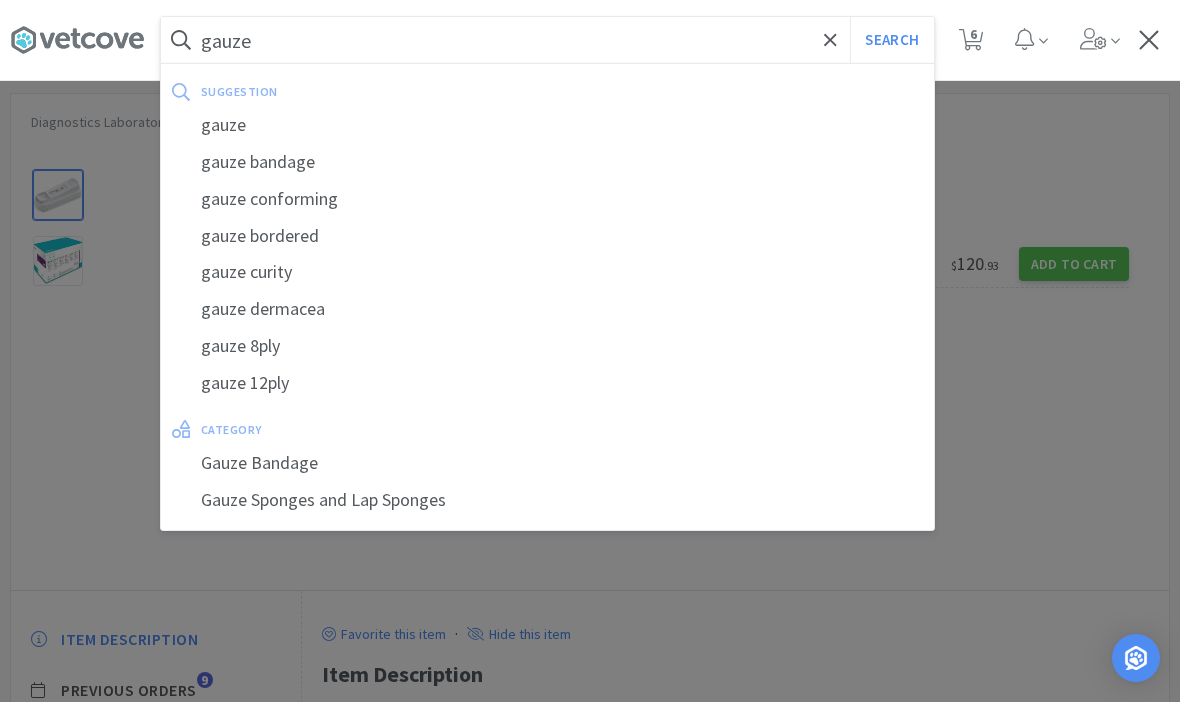 select on "1" 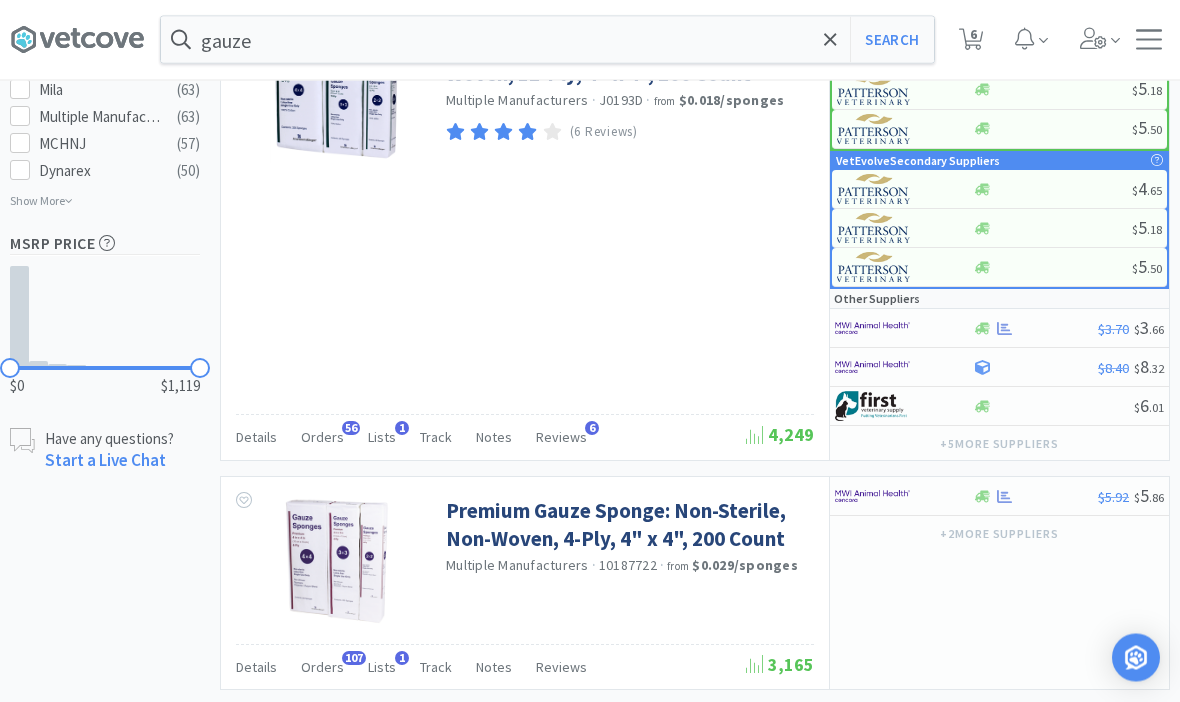scroll, scrollTop: 1262, scrollLeft: 0, axis: vertical 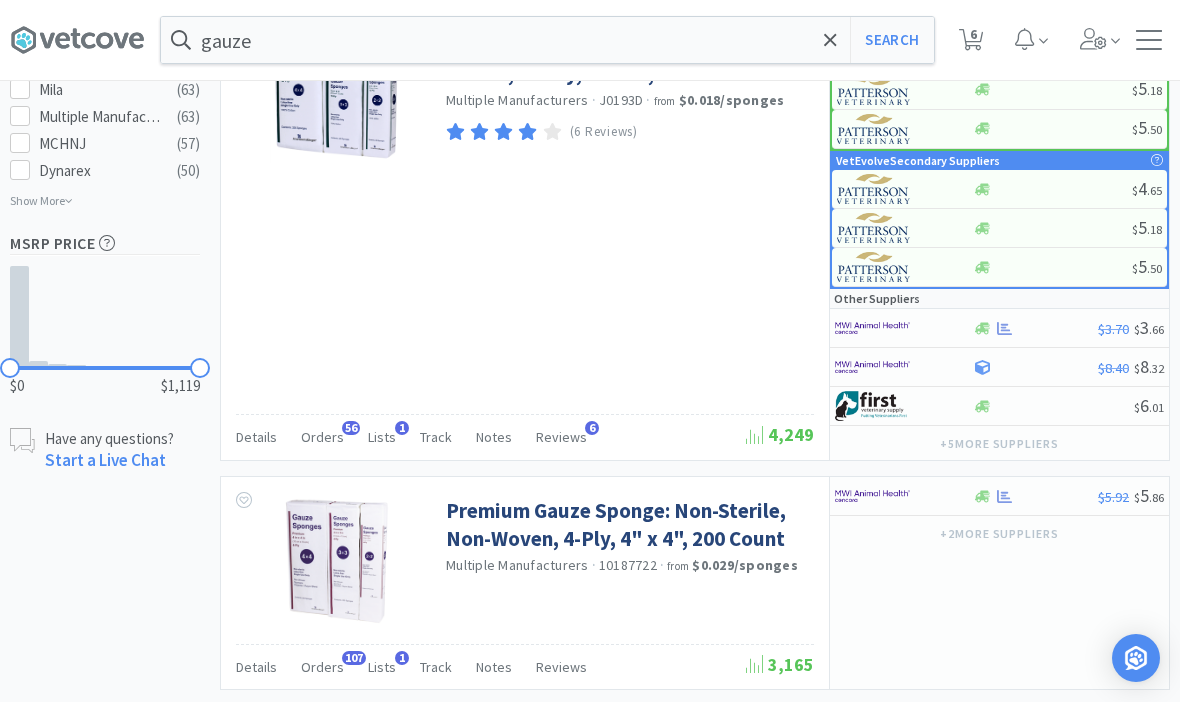 click on "Premium Gauze Sponge: Non-Sterile, Non-Woven, 4-Ply, 4" x 4", 200 Count" at bounding box center (627, 524) 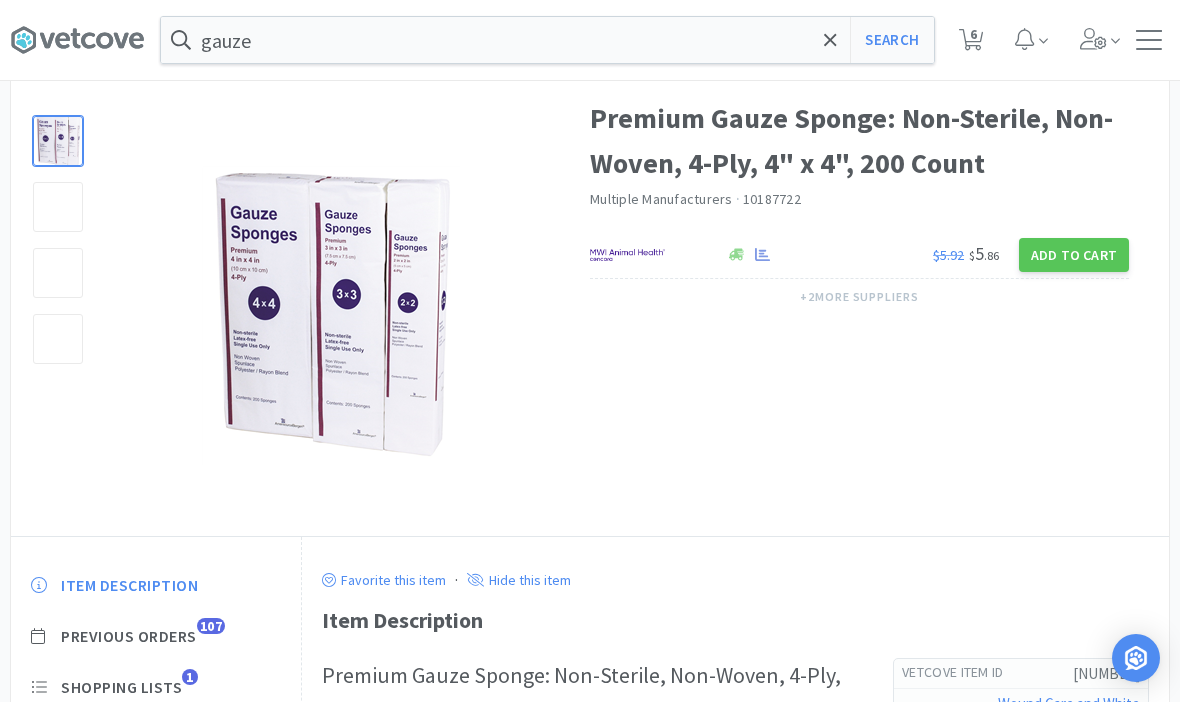 scroll, scrollTop: 189, scrollLeft: 0, axis: vertical 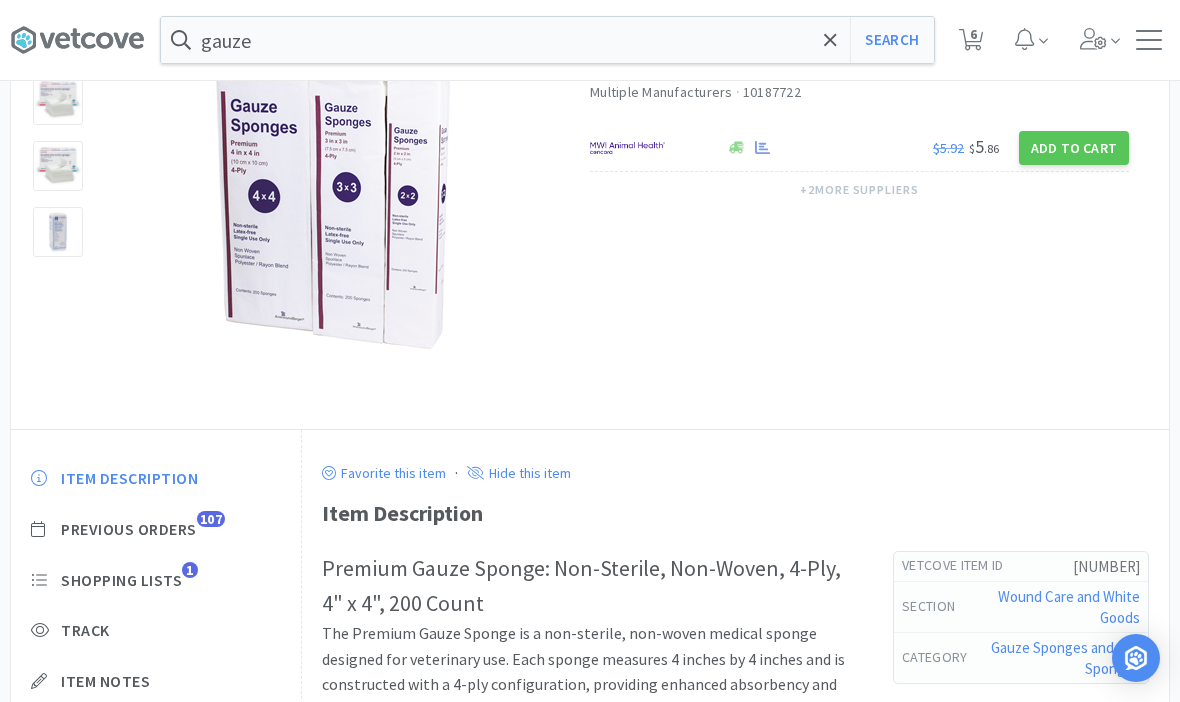 click on "Previous Orders" at bounding box center [129, 529] 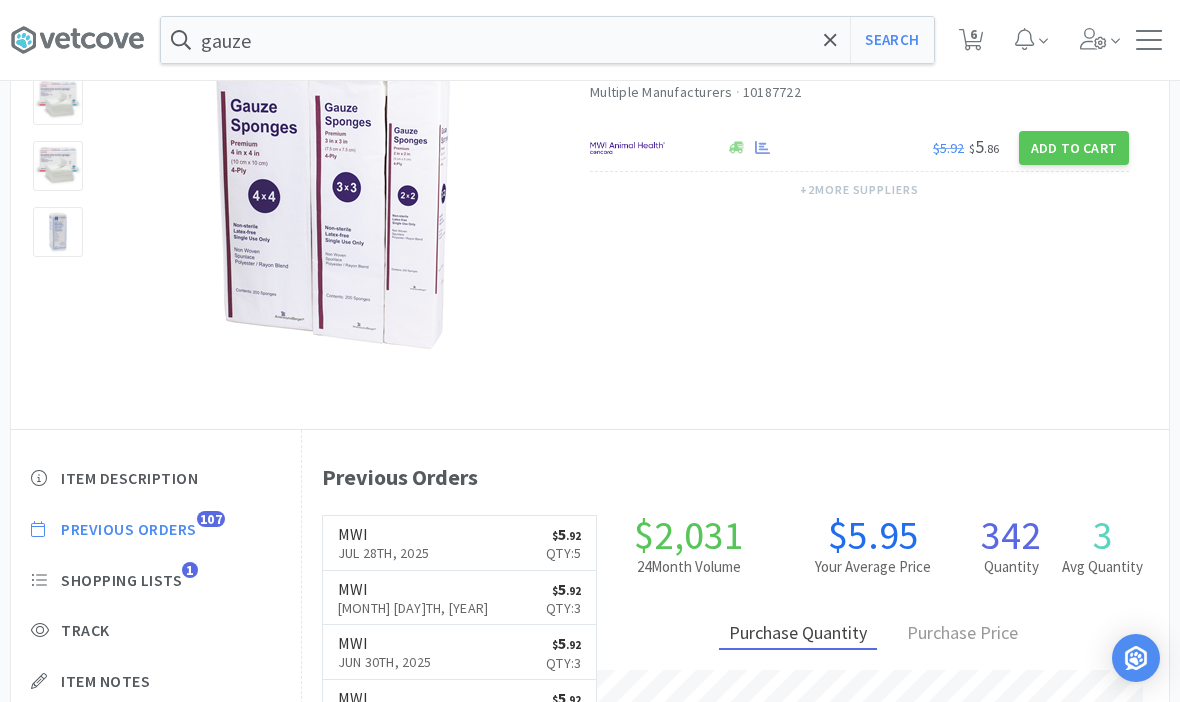 scroll, scrollTop: 999455, scrollLeft: 999132, axis: both 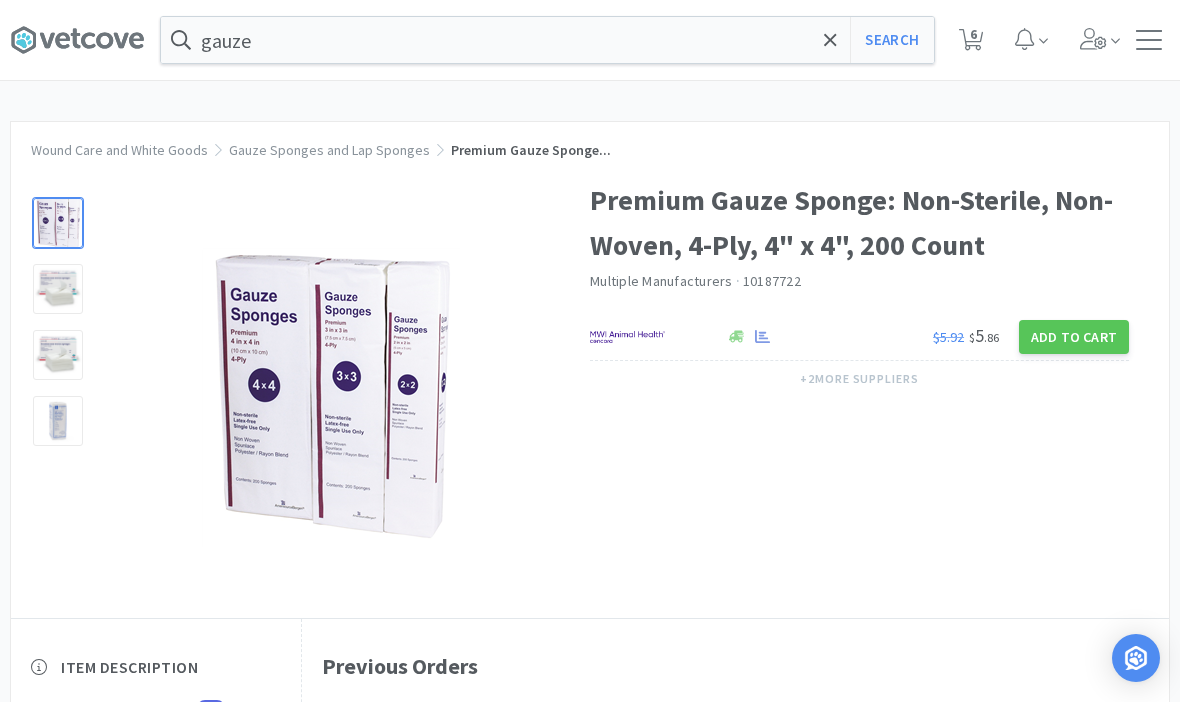 click on "Add to Cart" at bounding box center [1074, 337] 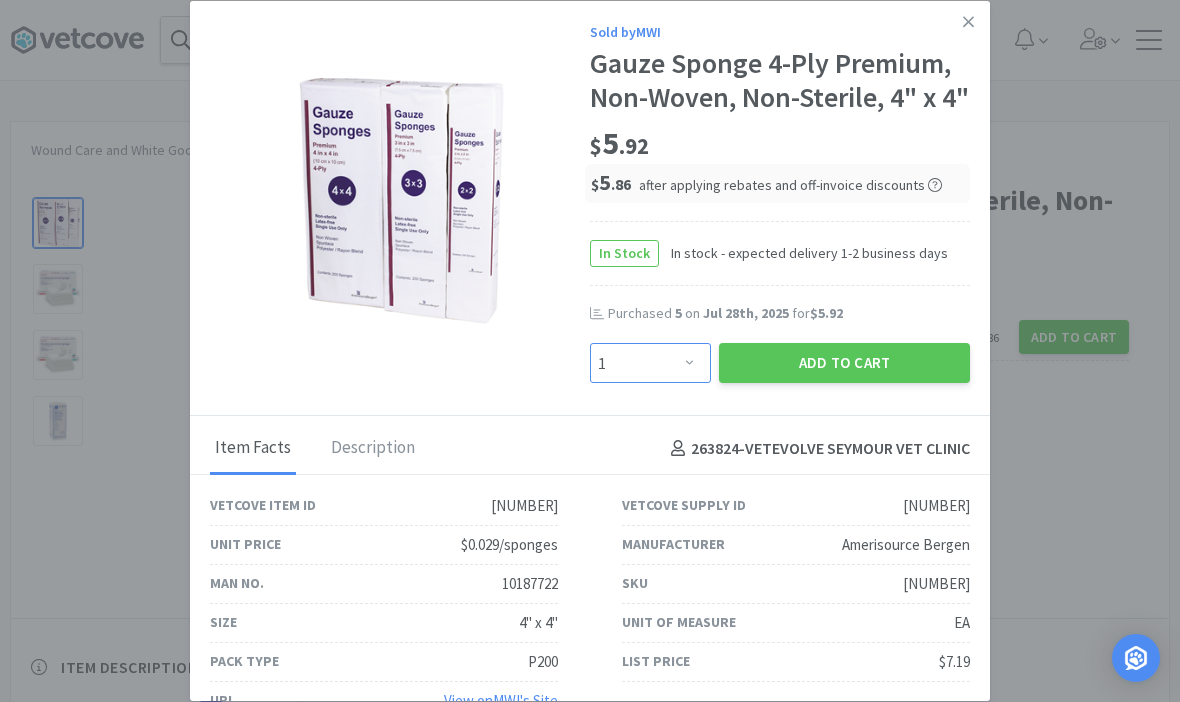 click on "Enter Quantity 1 2 3 4 5 6 7 8 9 10 11 12 13 14 15 16 17 18 19 20 Enter Quantity" at bounding box center [650, 363] 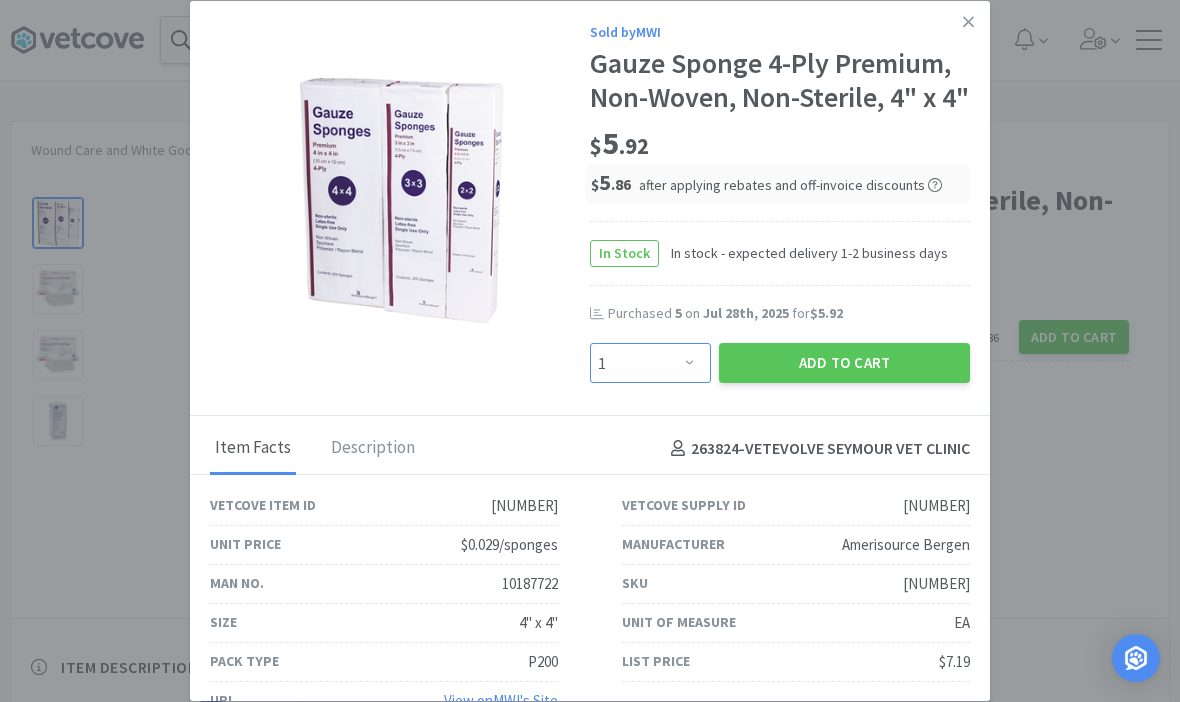 select on "6" 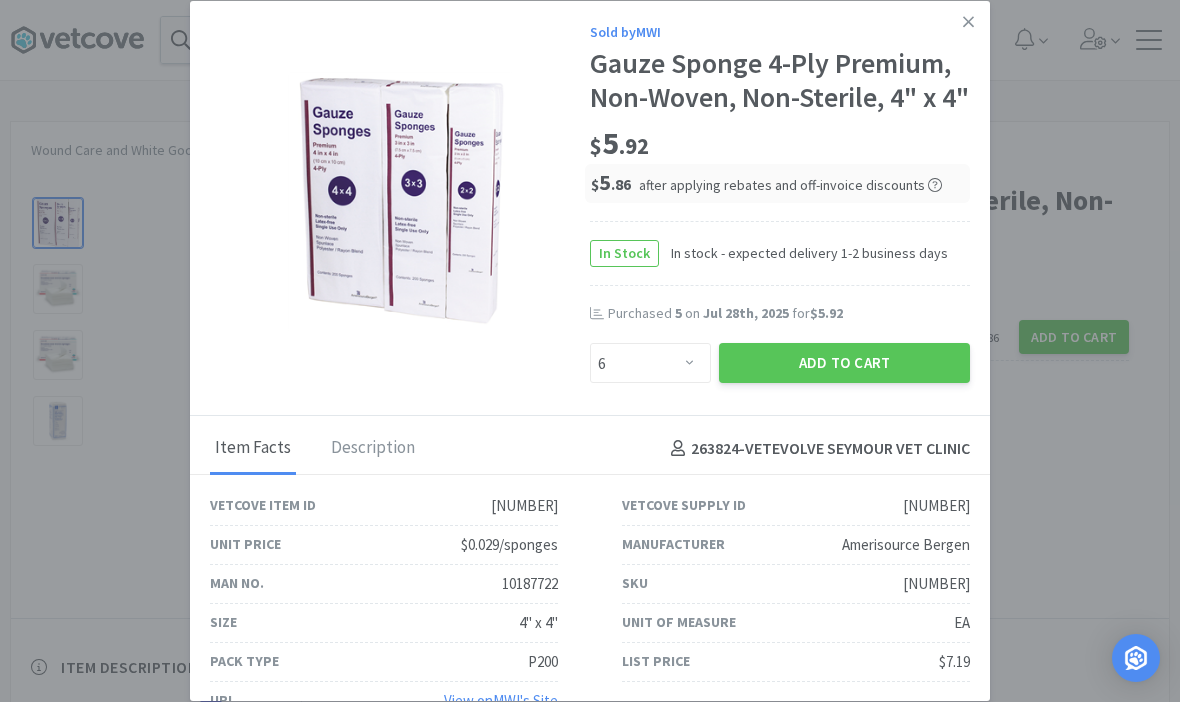 click on "Add to Cart" at bounding box center [844, 363] 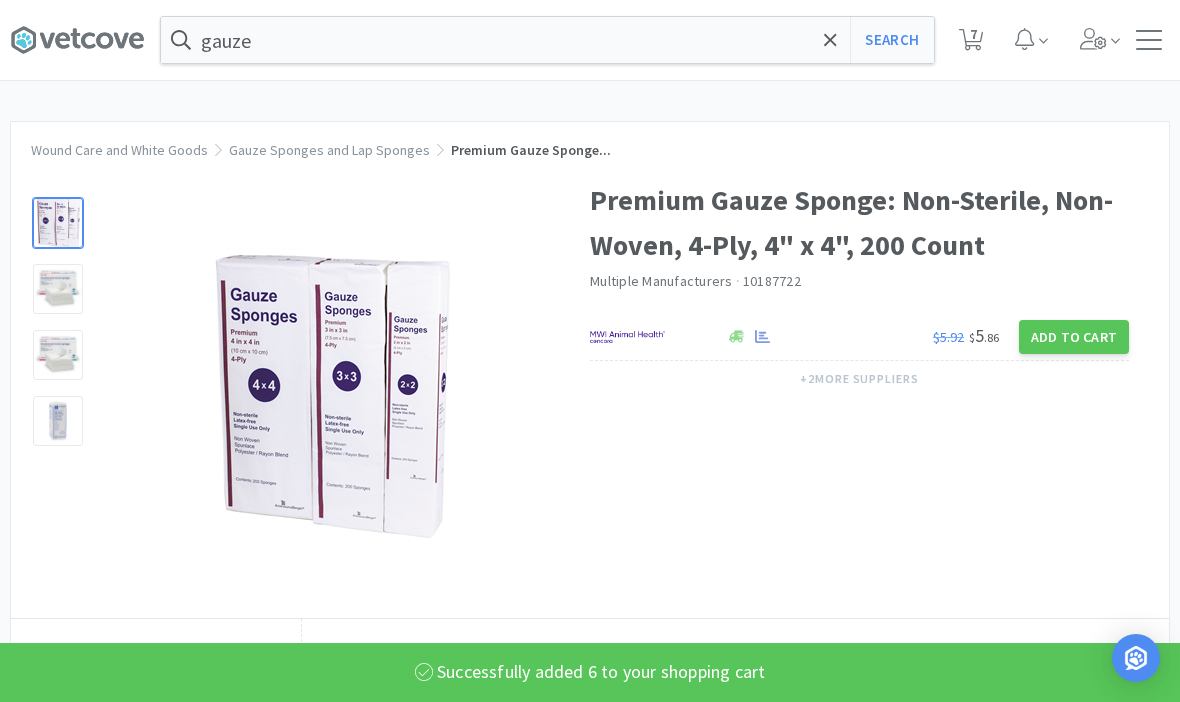 click on "7" at bounding box center (971, 40) 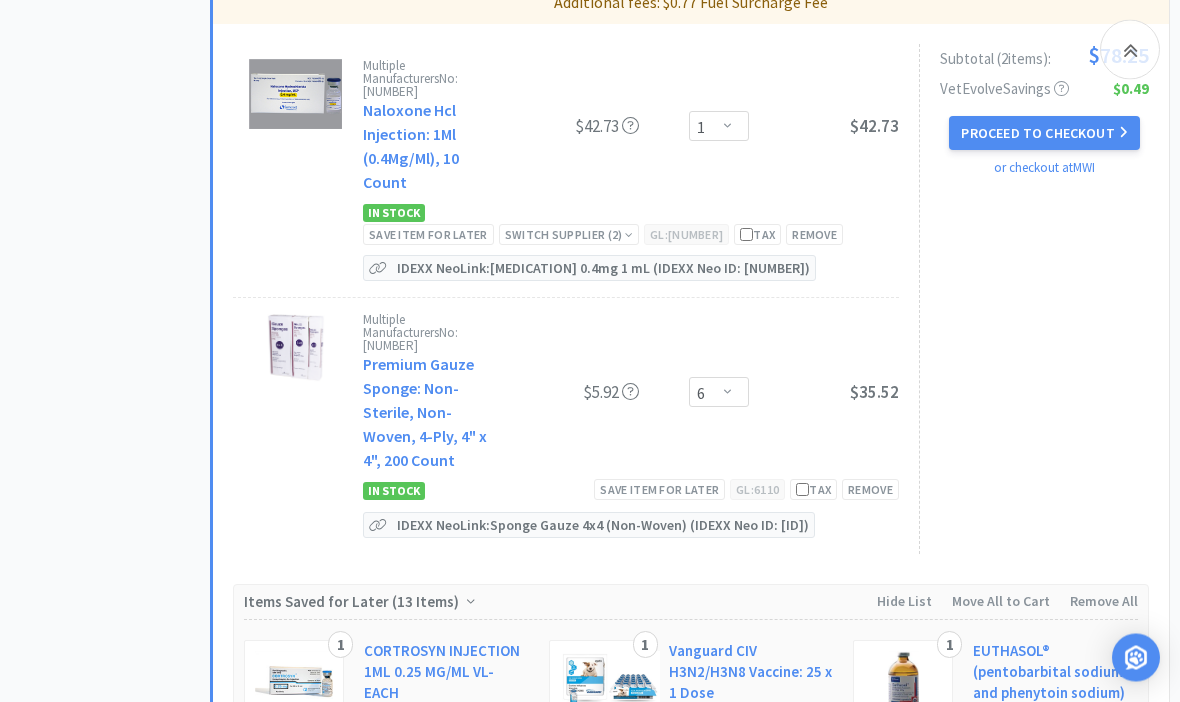 scroll, scrollTop: 1818, scrollLeft: 0, axis: vertical 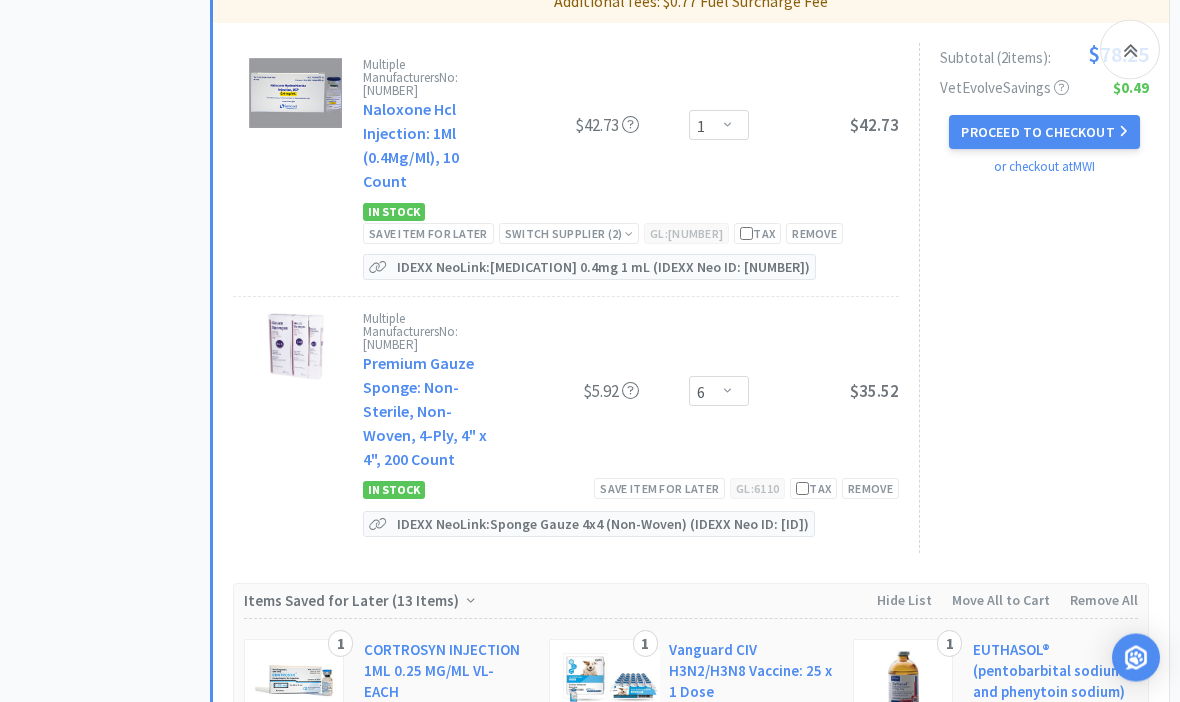 click on "Save item for later" at bounding box center (428, 234) 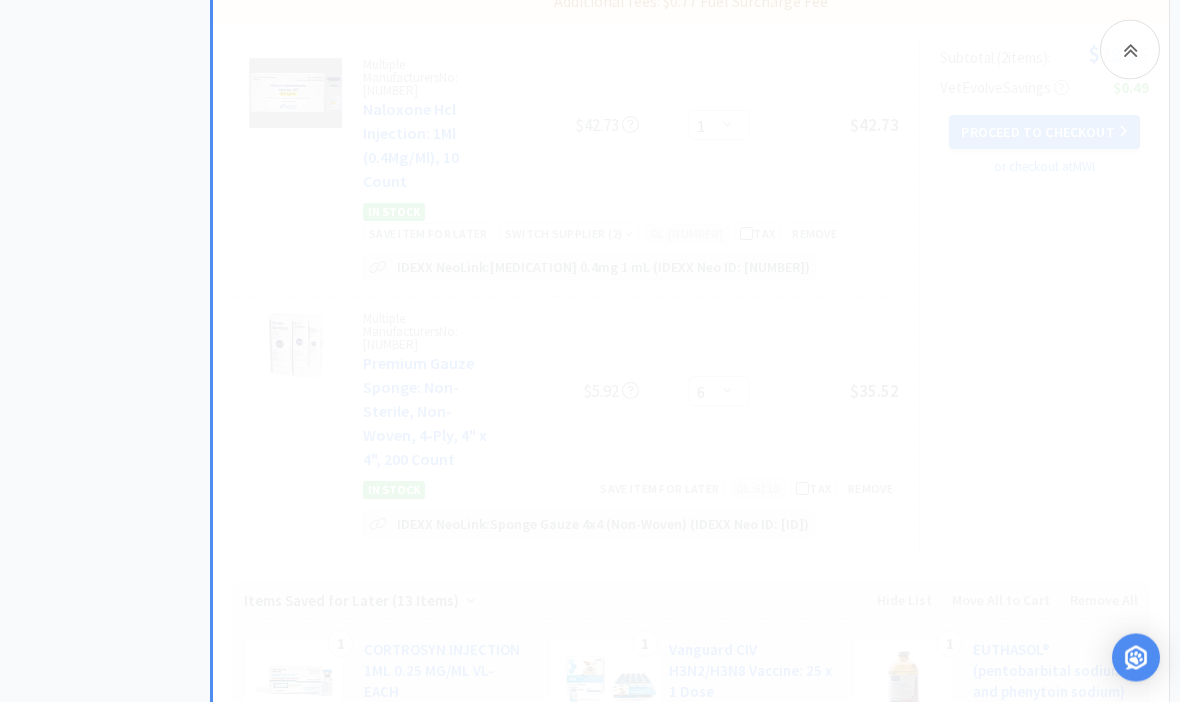scroll, scrollTop: 1819, scrollLeft: 0, axis: vertical 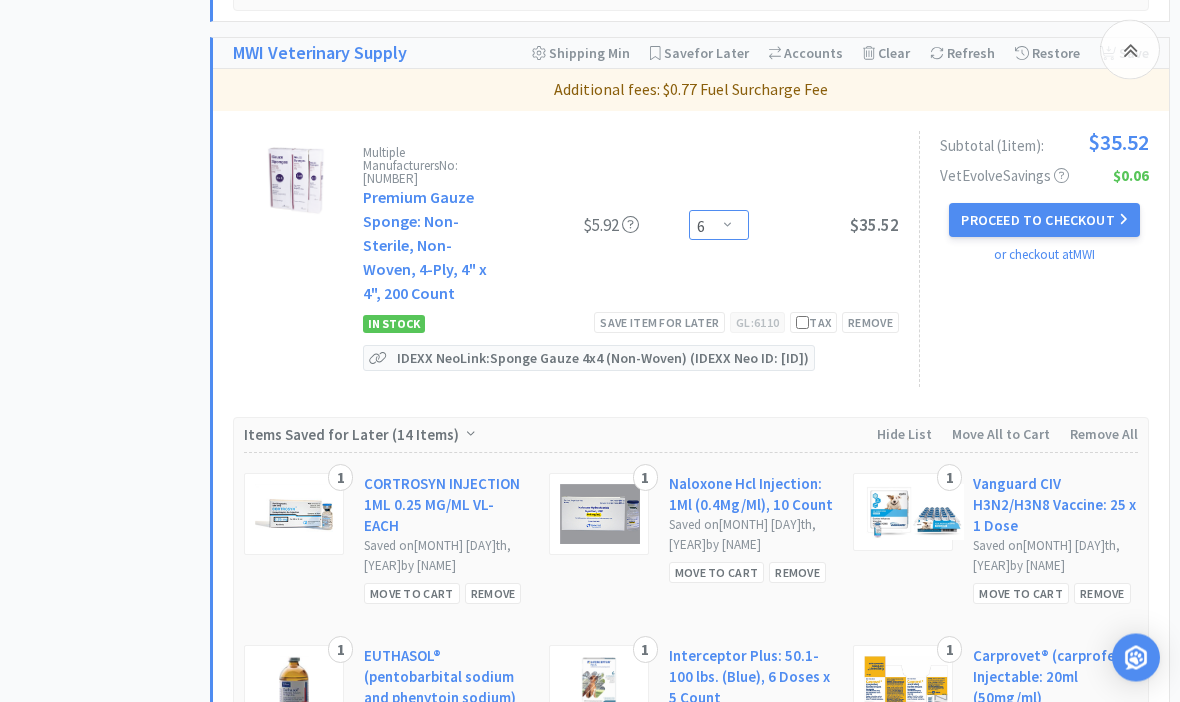 click on "Enter Quantity 1 2 3 4 5 6 7 8 9 10 11 12 13 14 15 16 17 18 19 20 Enter Quantity" at bounding box center (719, 226) 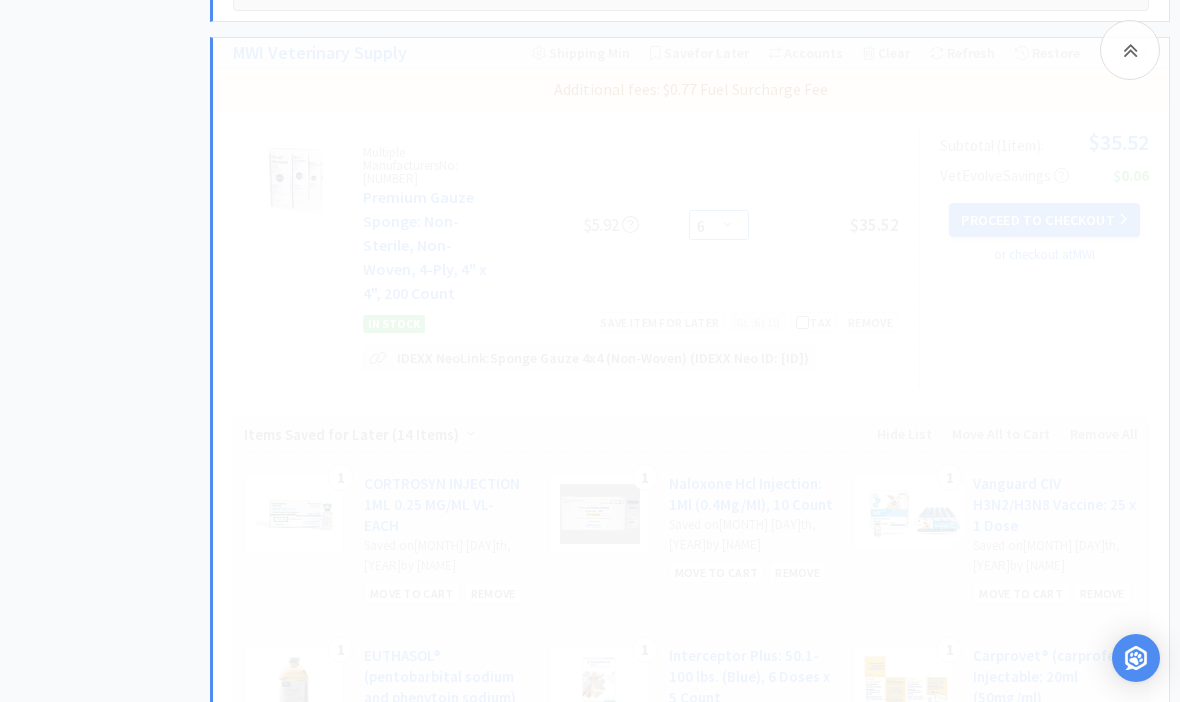 select on "8" 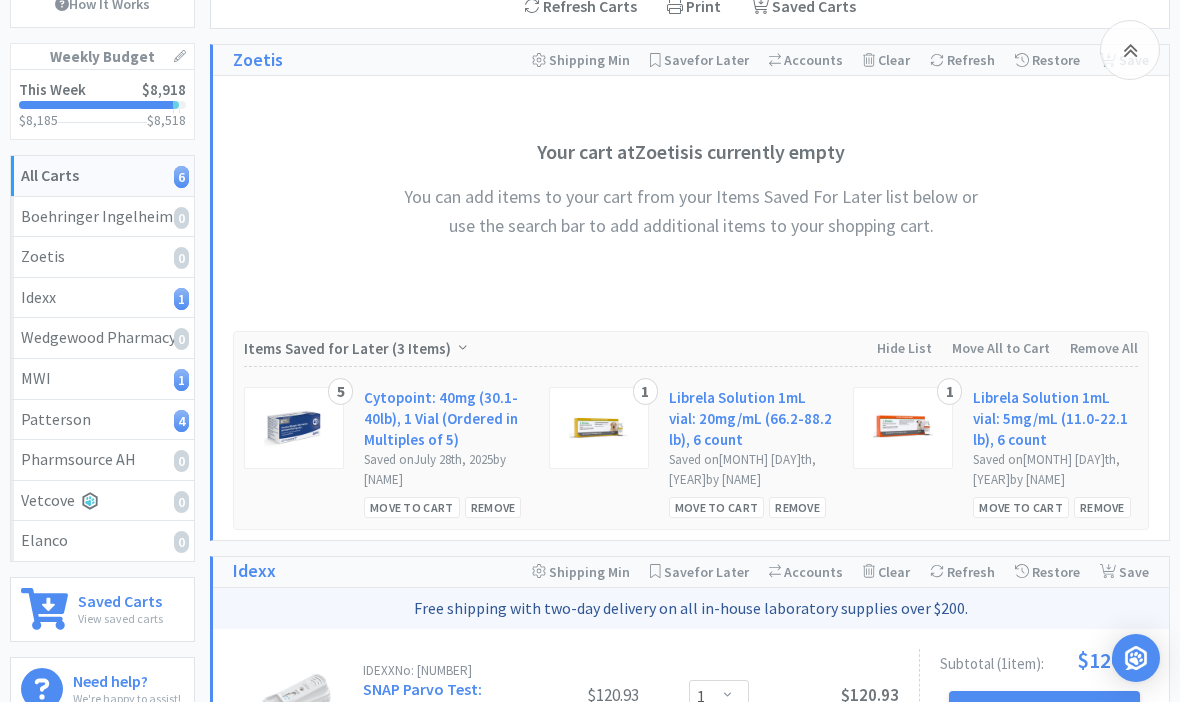 scroll, scrollTop: 0, scrollLeft: 0, axis: both 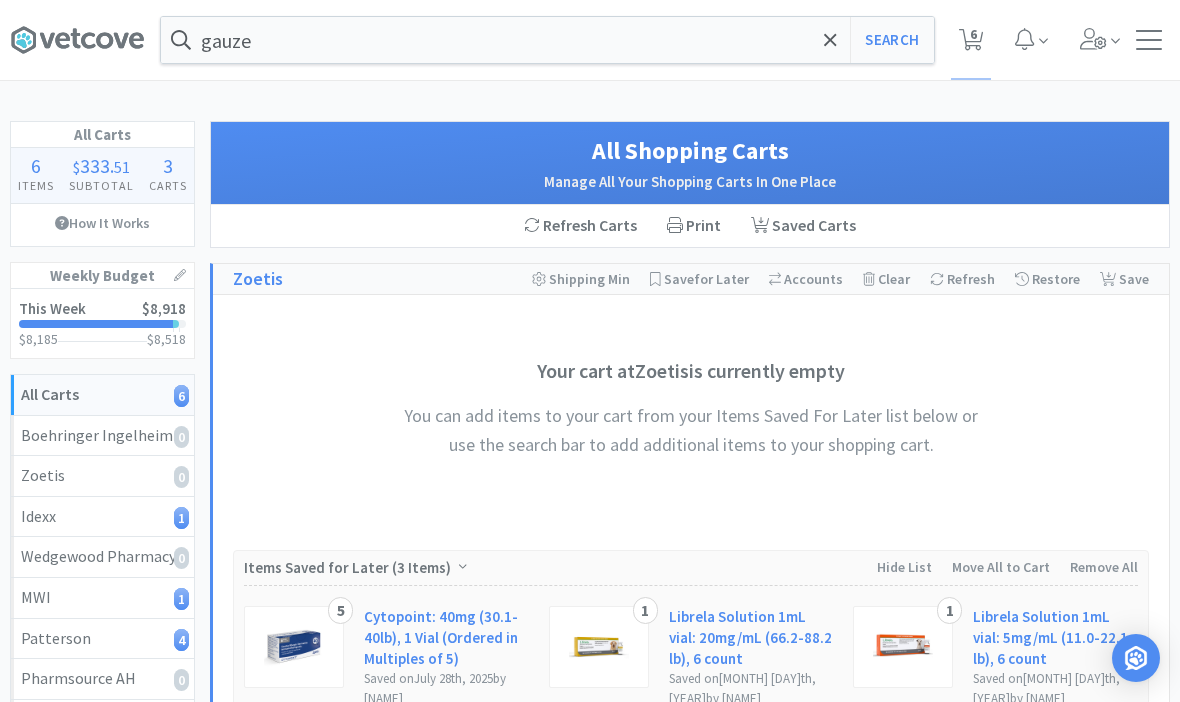 click 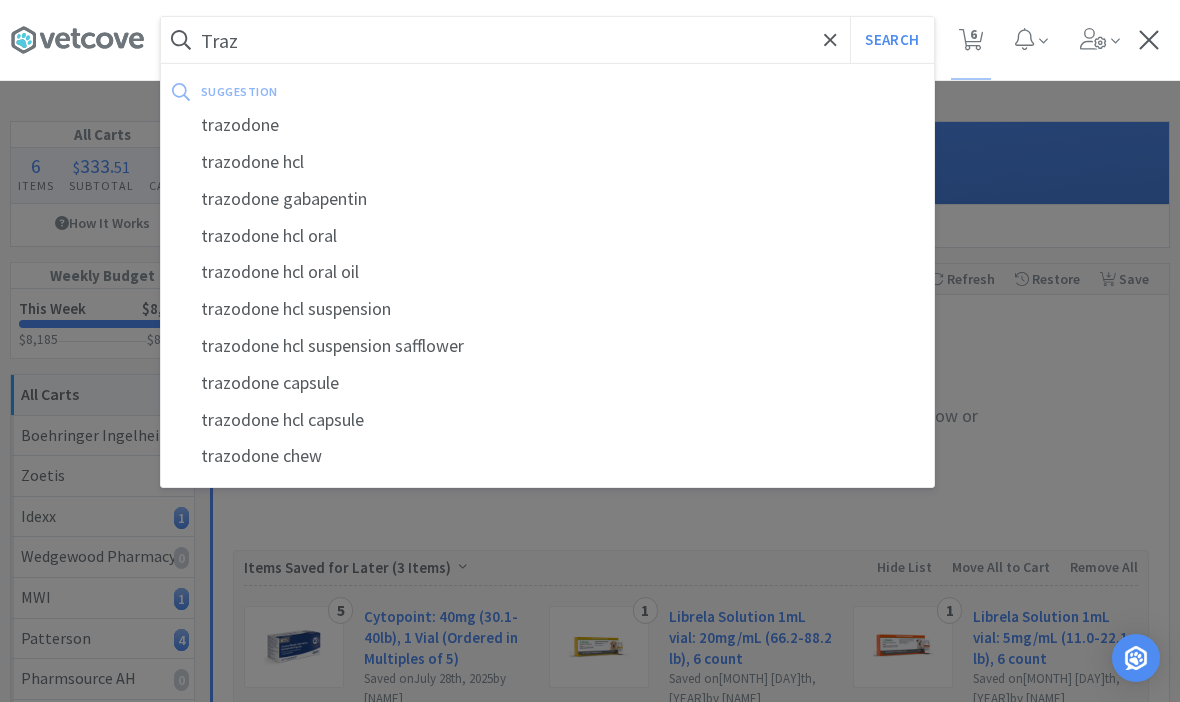 click on "trazodone" at bounding box center [547, 125] 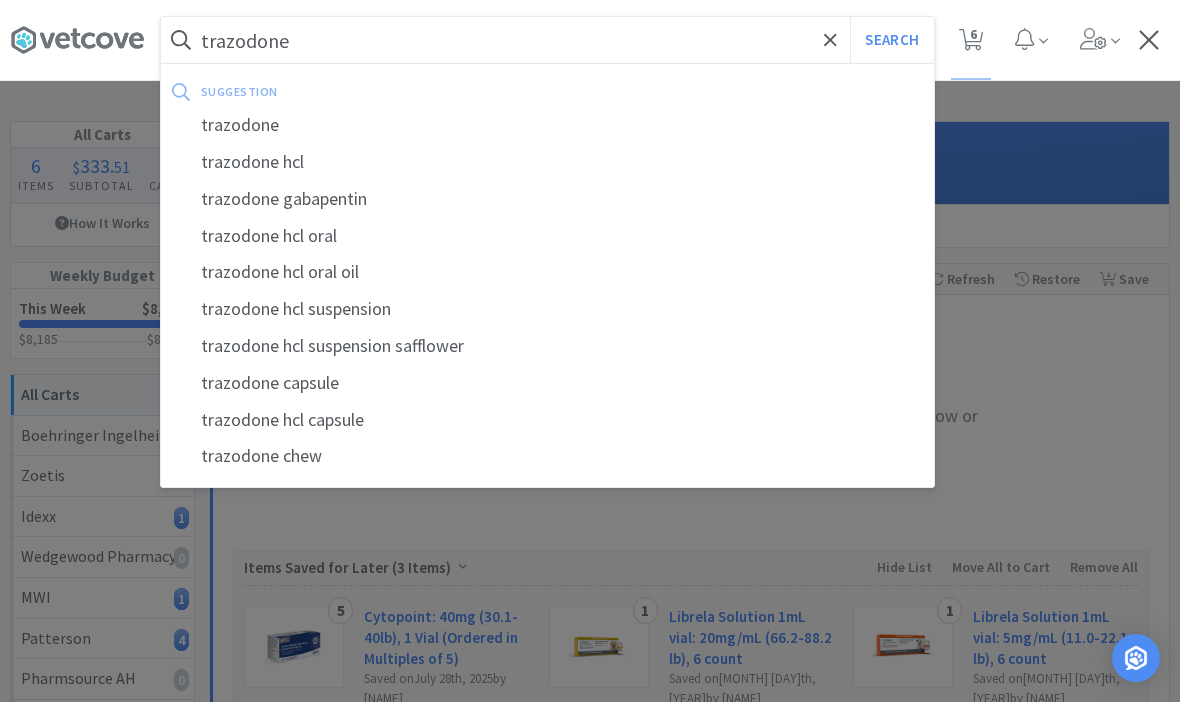 select on "8" 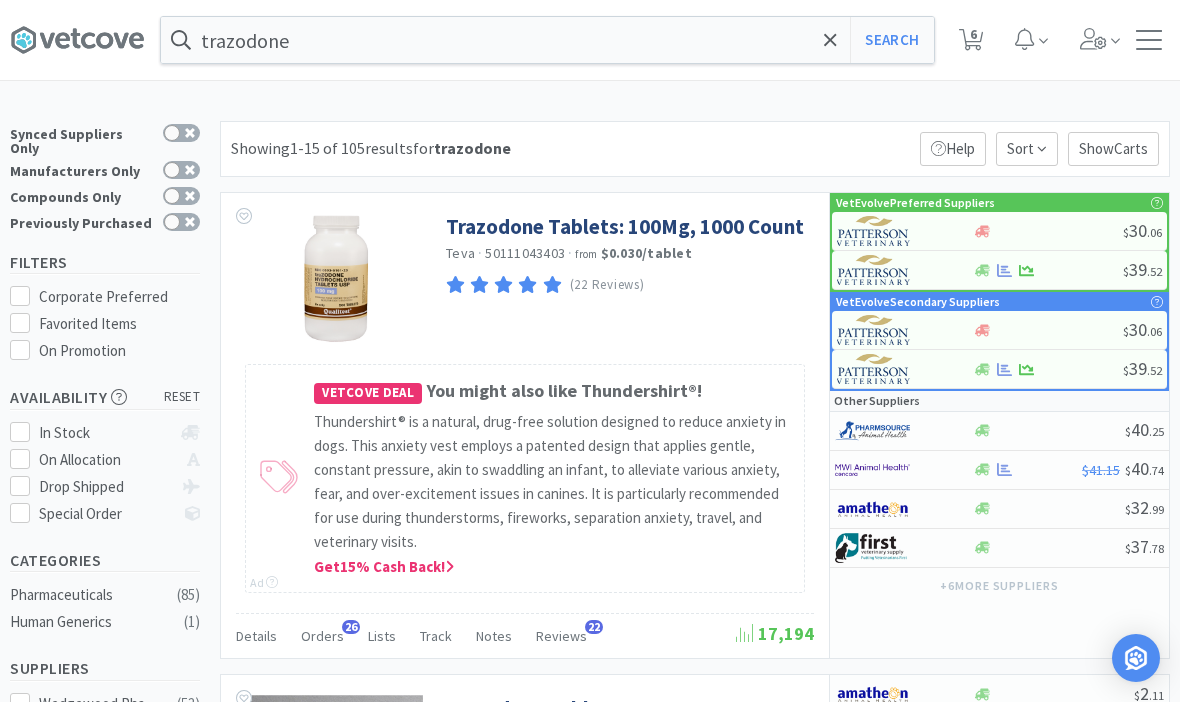 click on "Trazodone Tablets: 100Mg, 1000 Count" at bounding box center [625, 226] 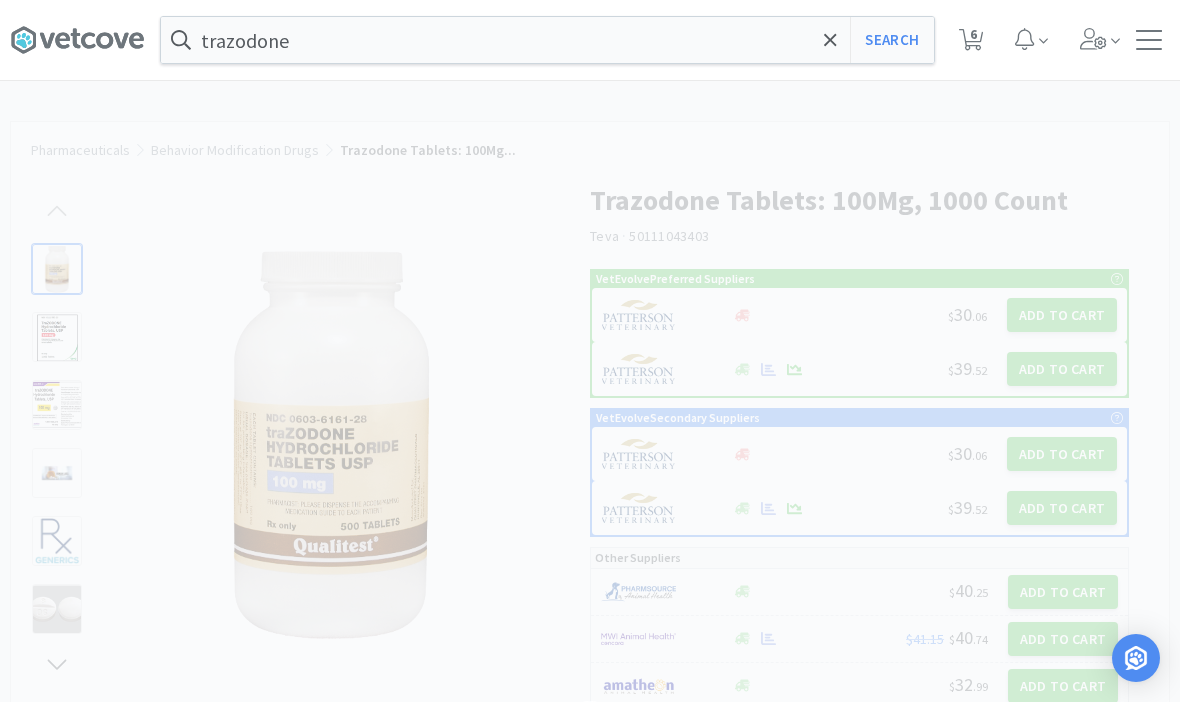 select on "47687" 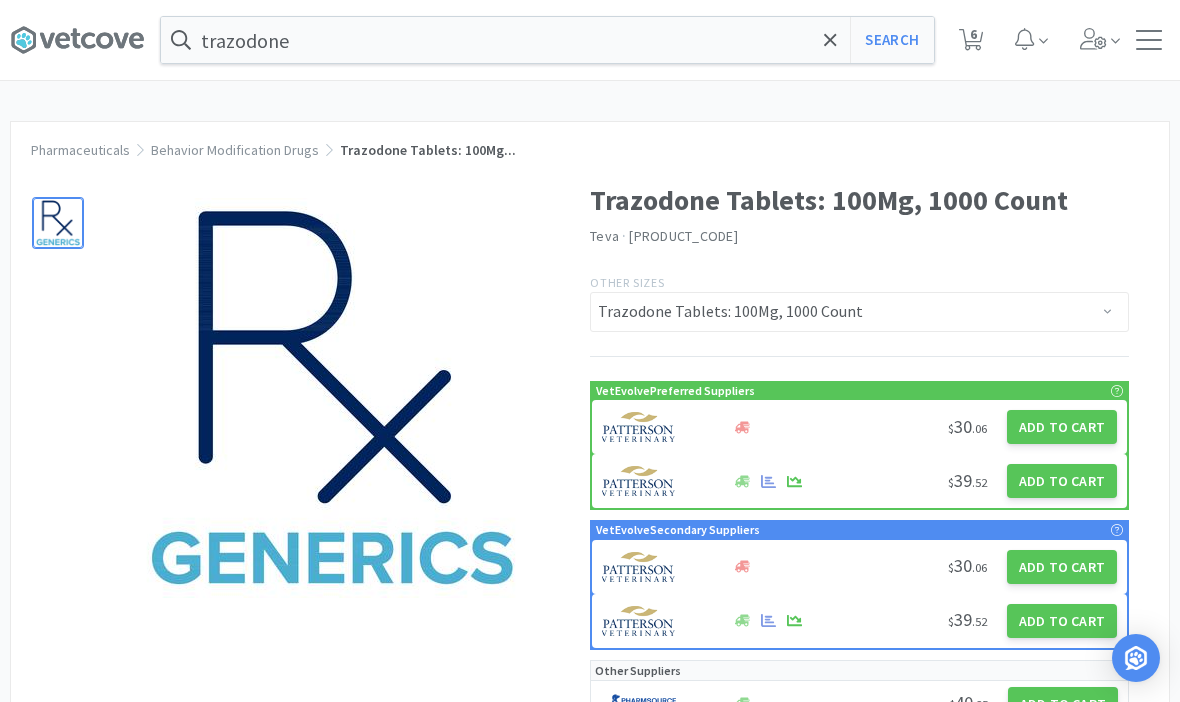 click on "Add to Cart" at bounding box center [1062, 481] 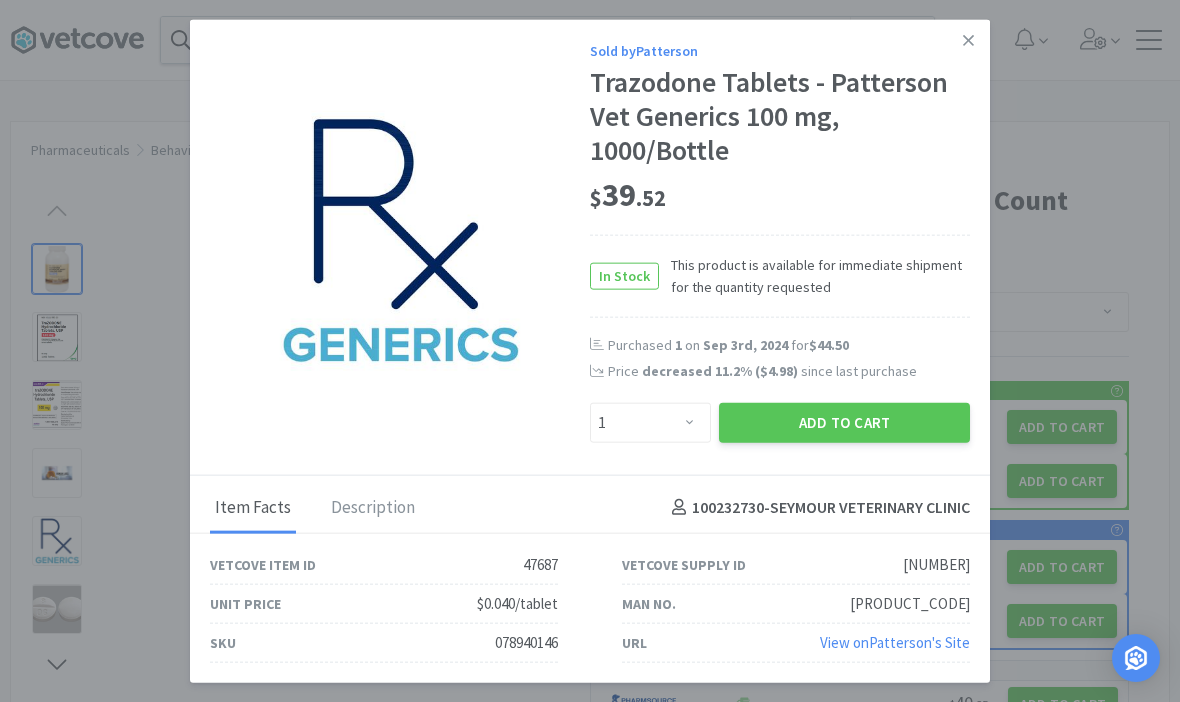click on "Add to Cart" at bounding box center (844, 422) 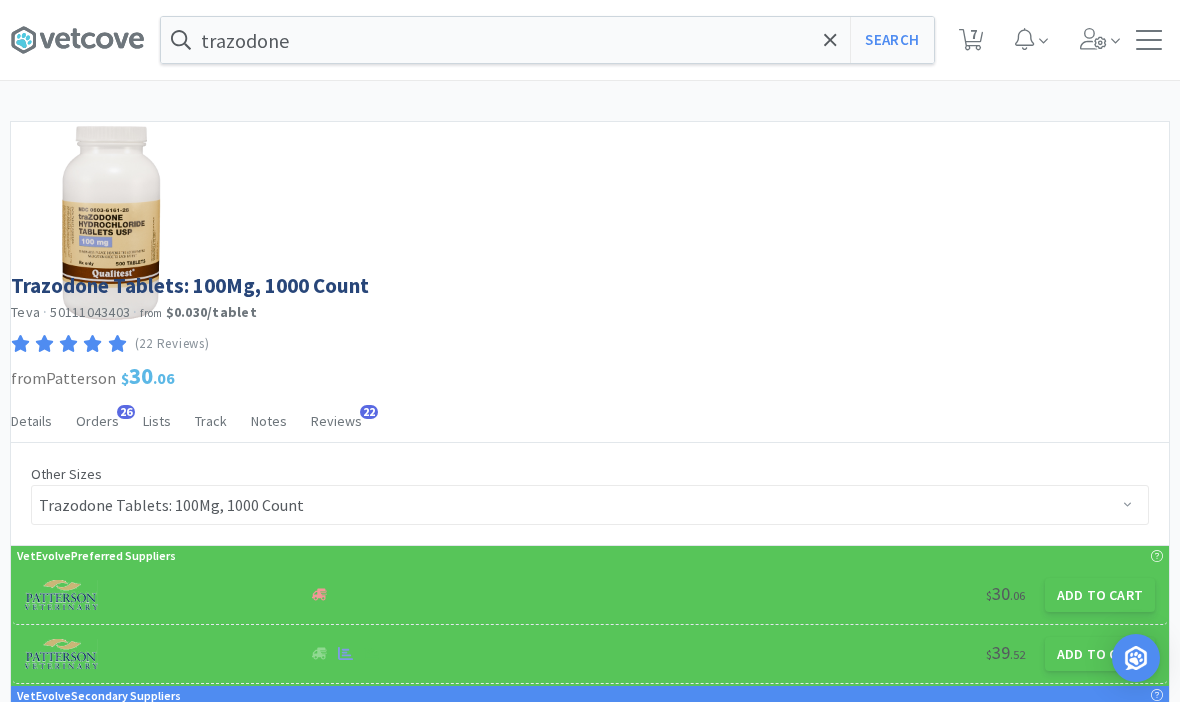 select on "47687" 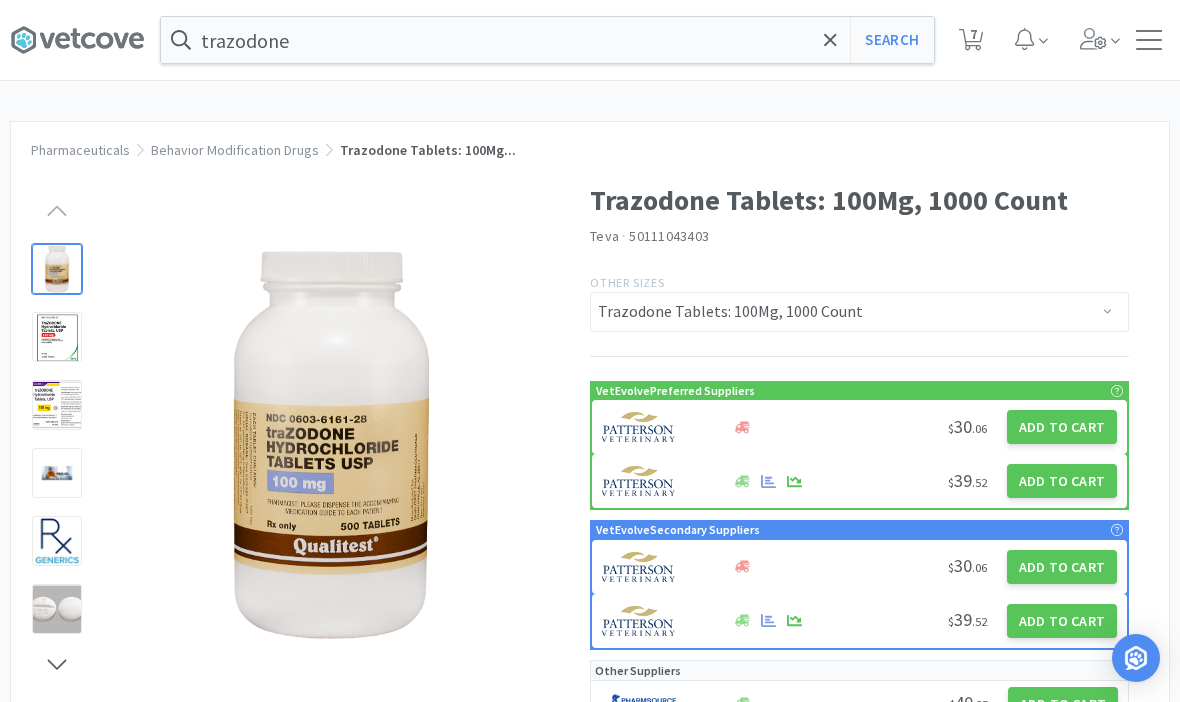 click on "7" at bounding box center (971, 40) 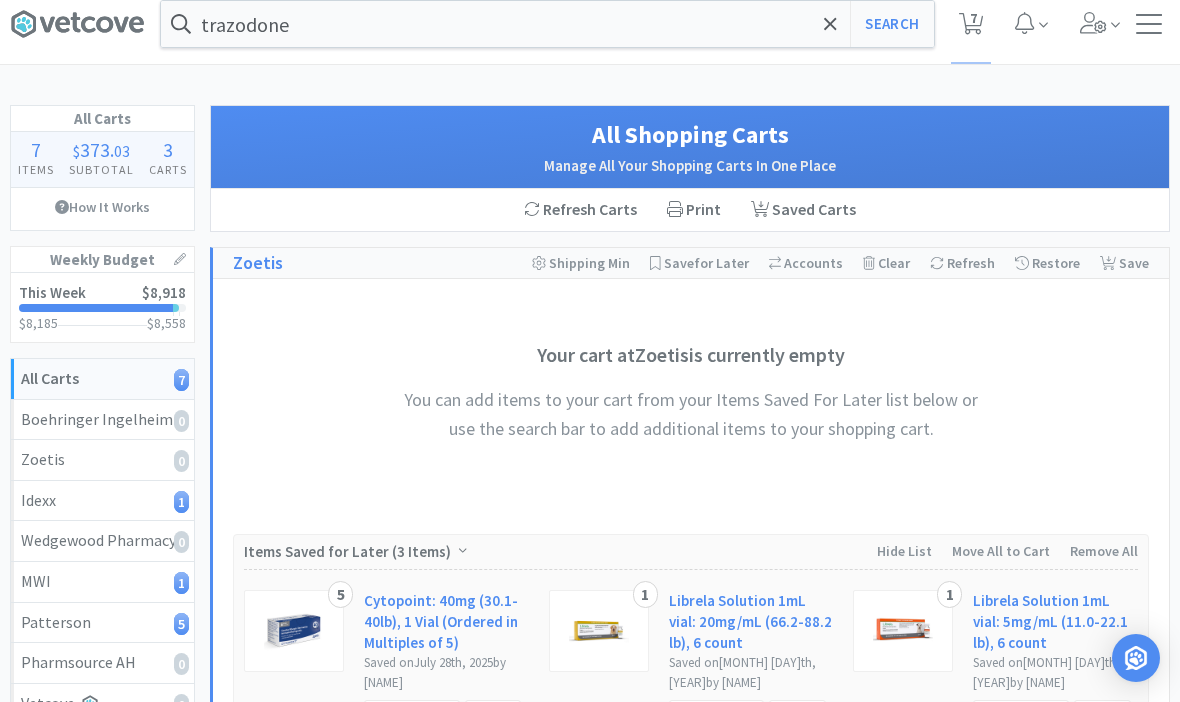 scroll, scrollTop: 0, scrollLeft: 0, axis: both 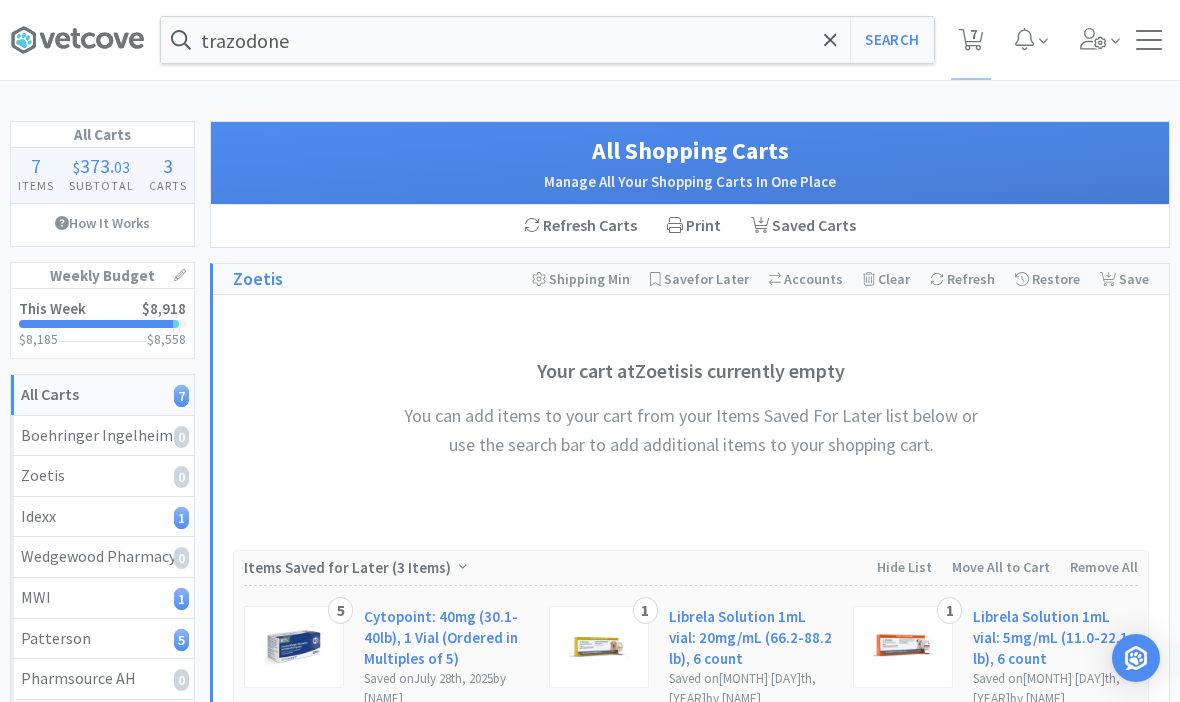 click 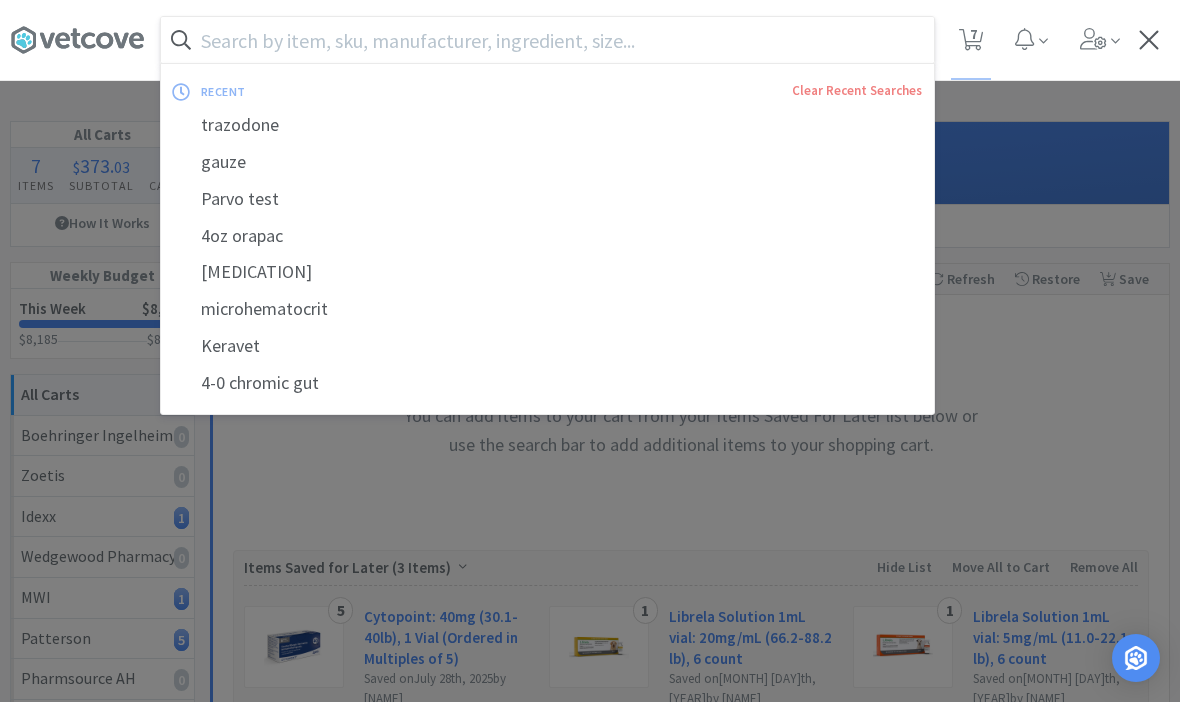 click 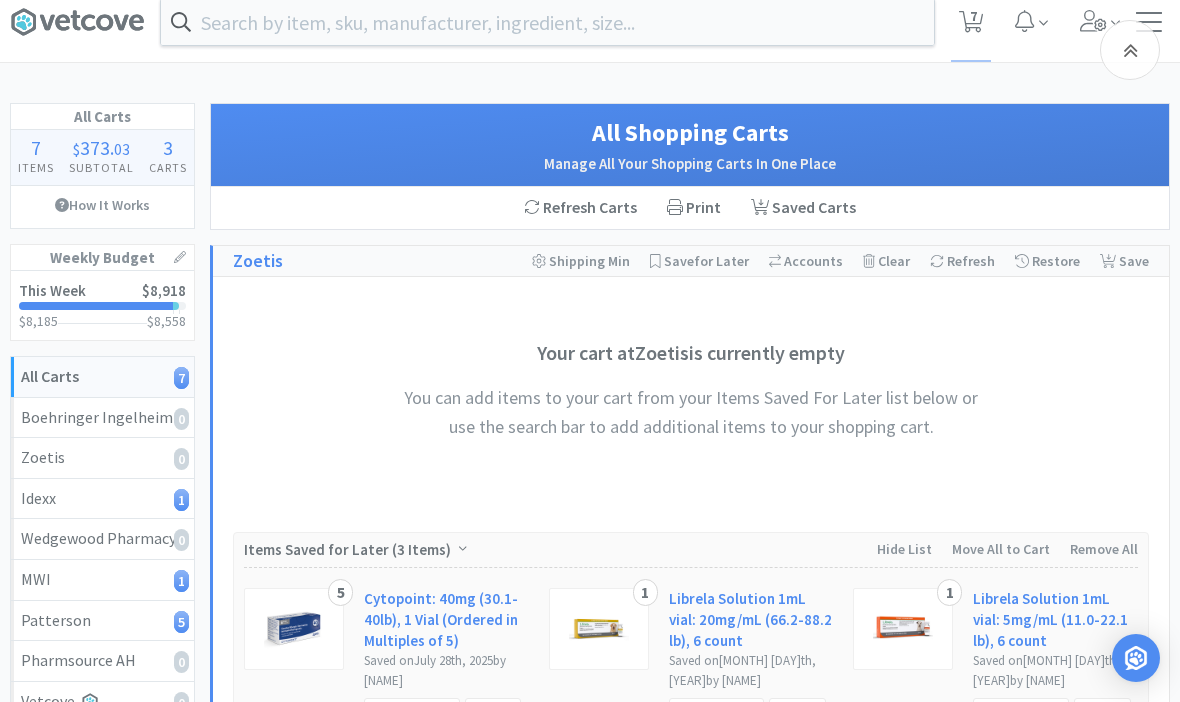 scroll, scrollTop: 0, scrollLeft: 0, axis: both 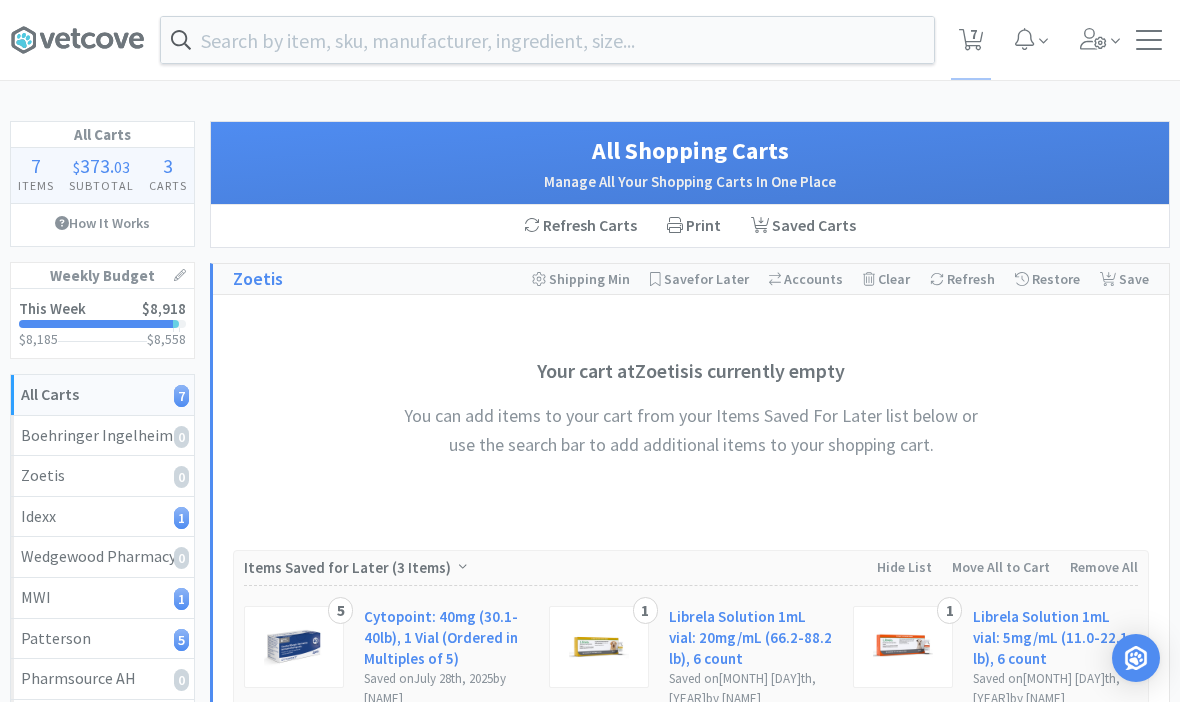 click on "7" at bounding box center (973, 34) 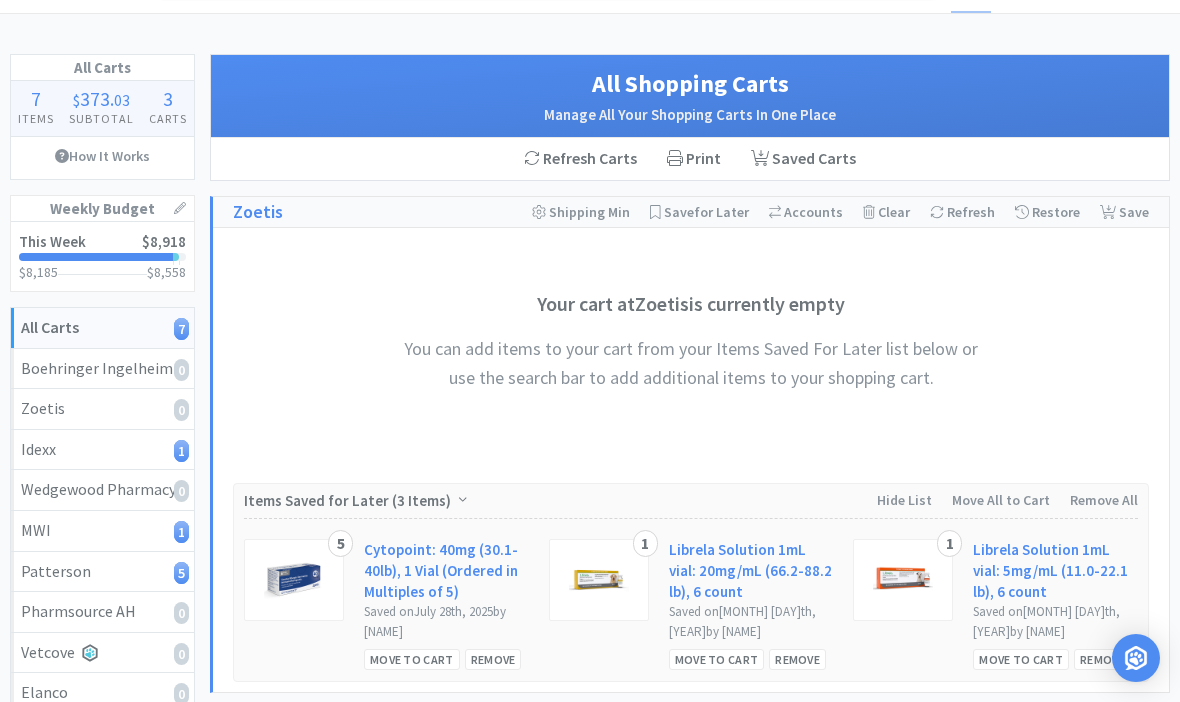 scroll, scrollTop: 0, scrollLeft: 0, axis: both 